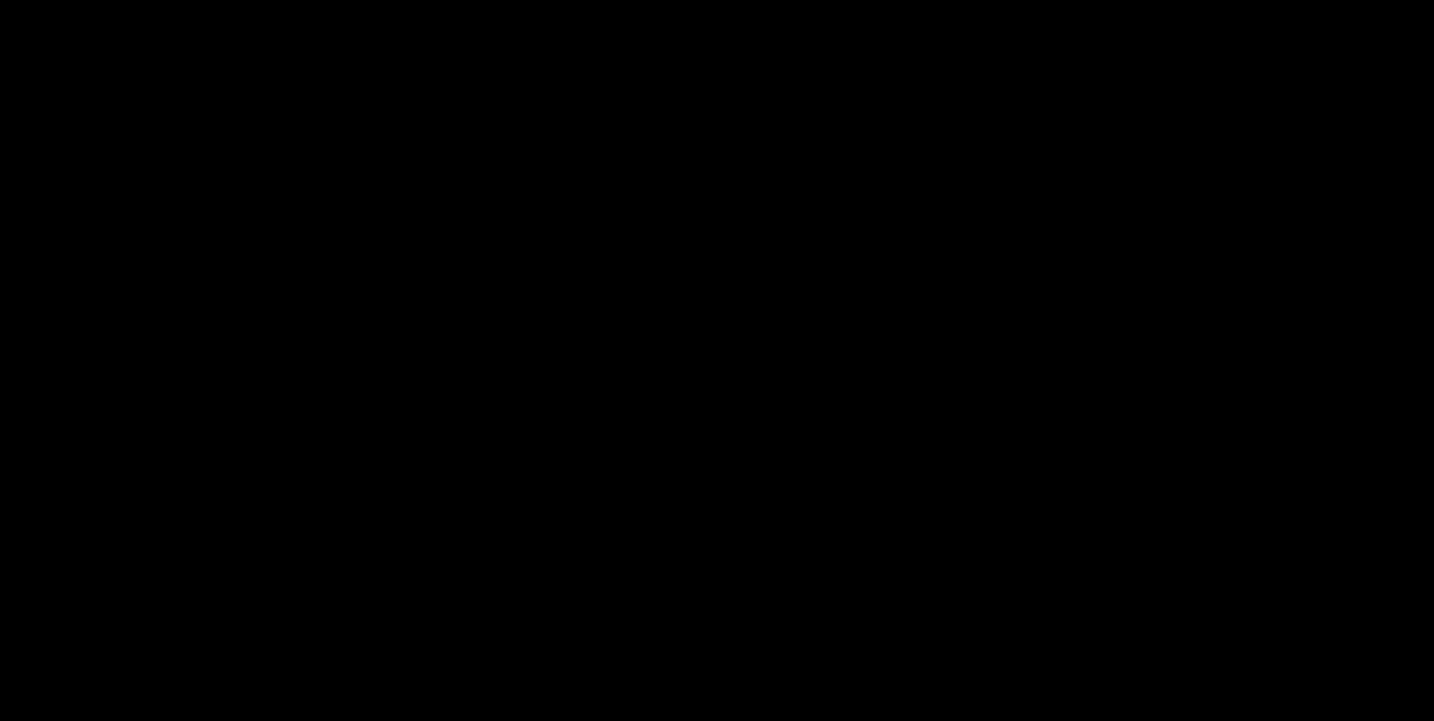 scroll, scrollTop: 0, scrollLeft: 0, axis: both 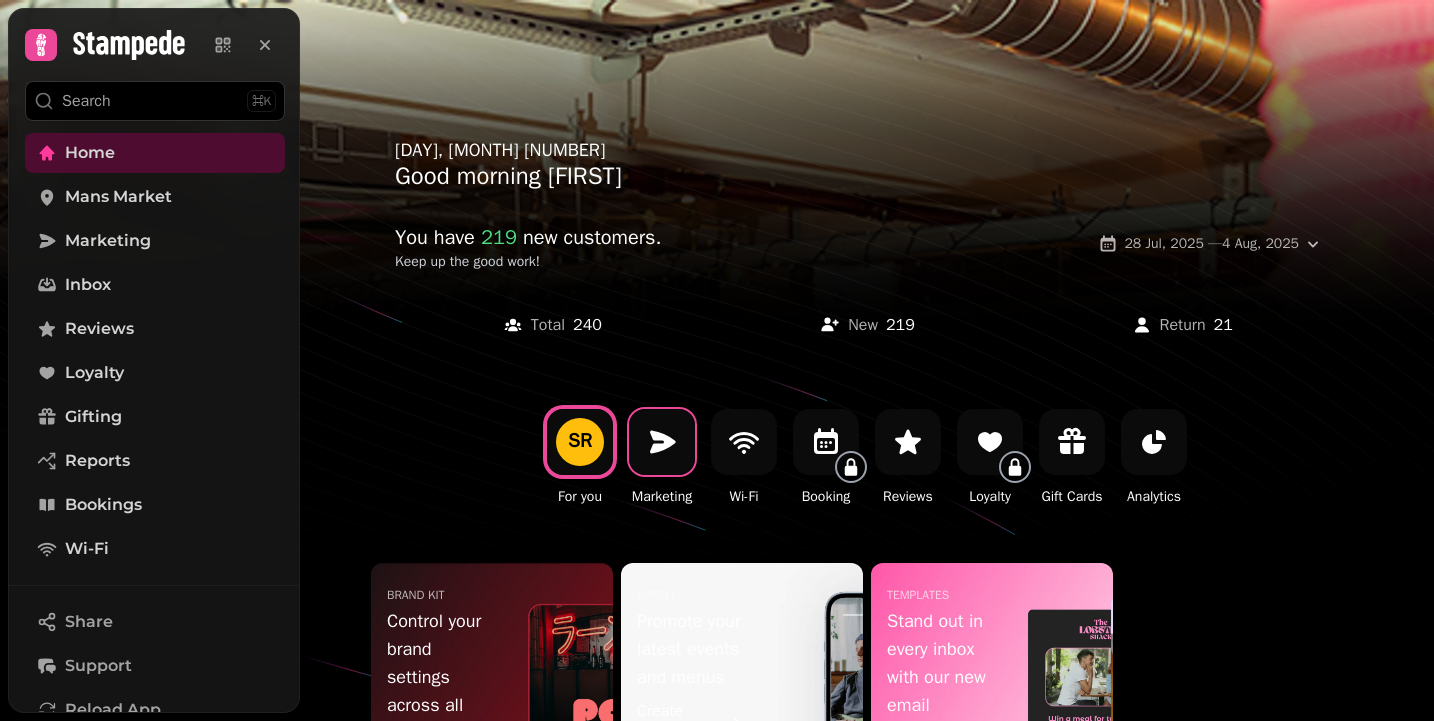 click 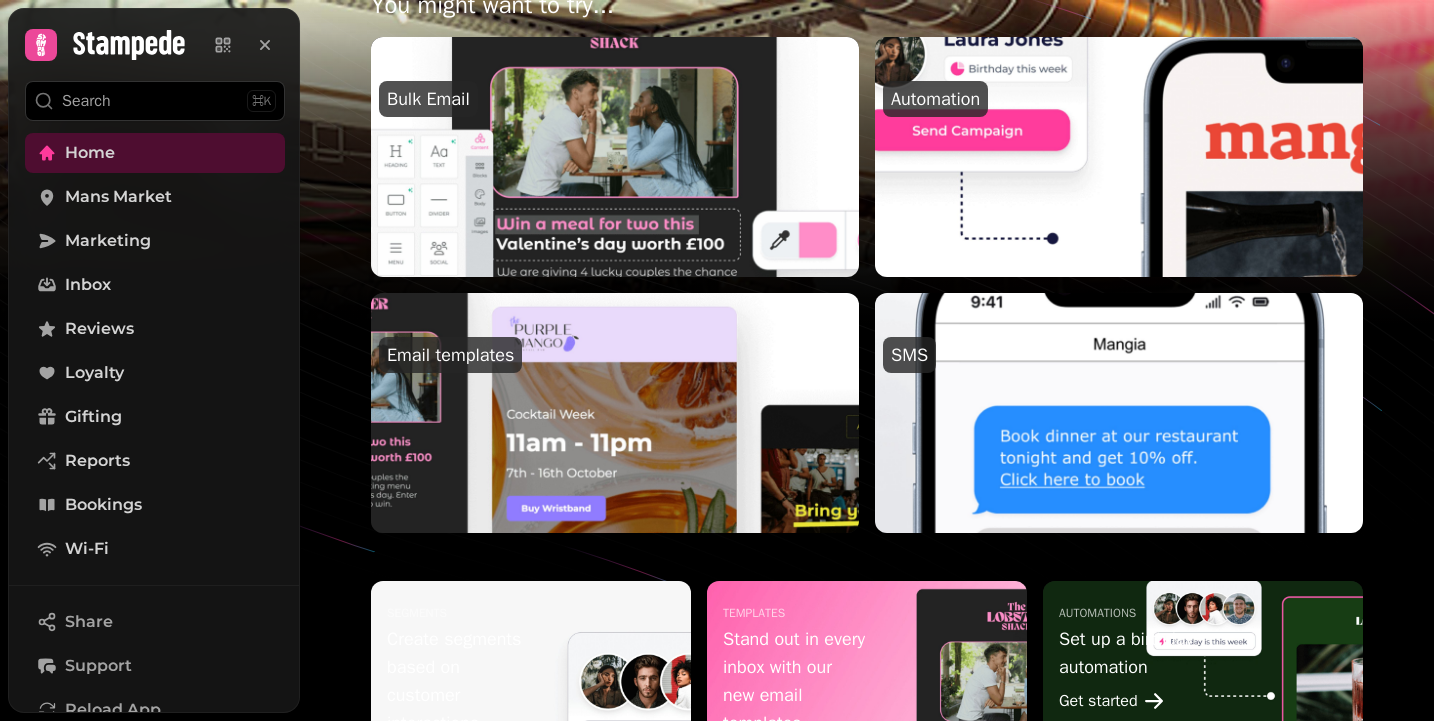 scroll, scrollTop: 746, scrollLeft: 0, axis: vertical 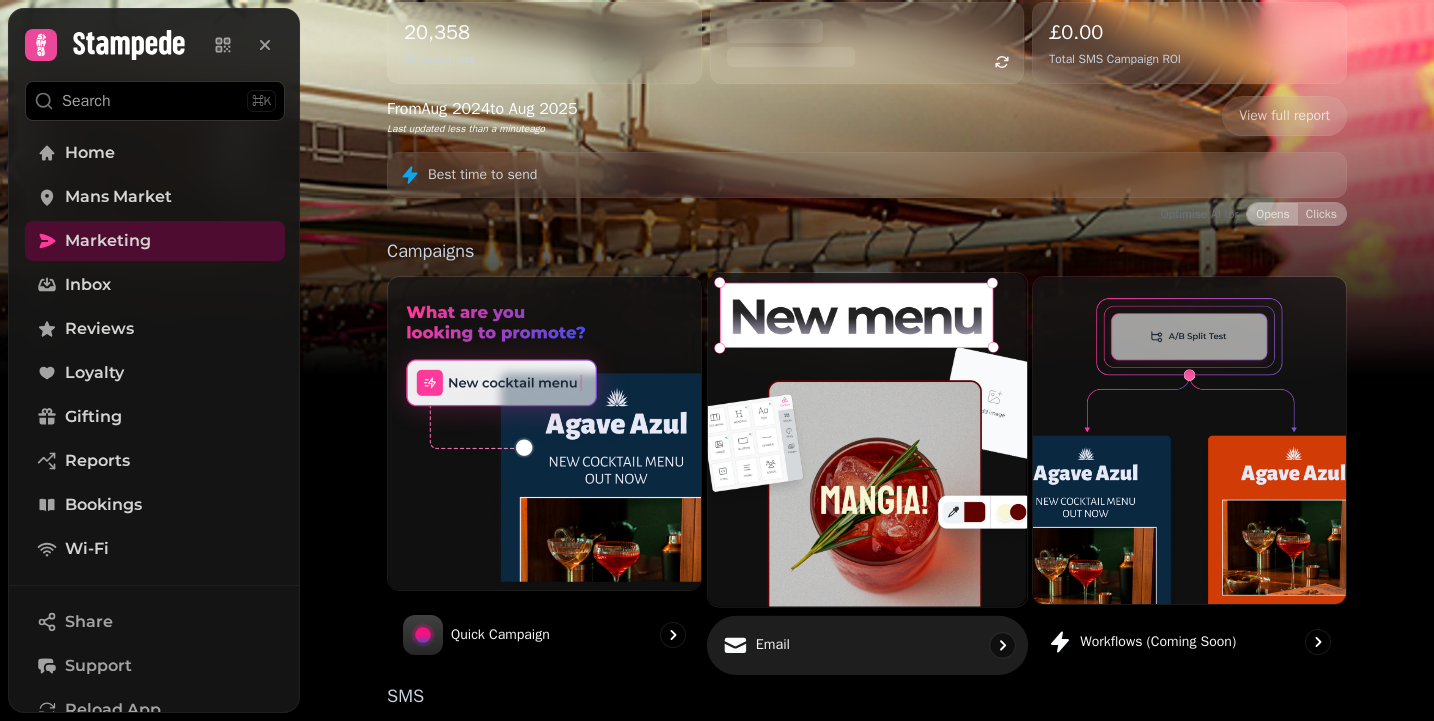 click on "Email" at bounding box center [867, 644] 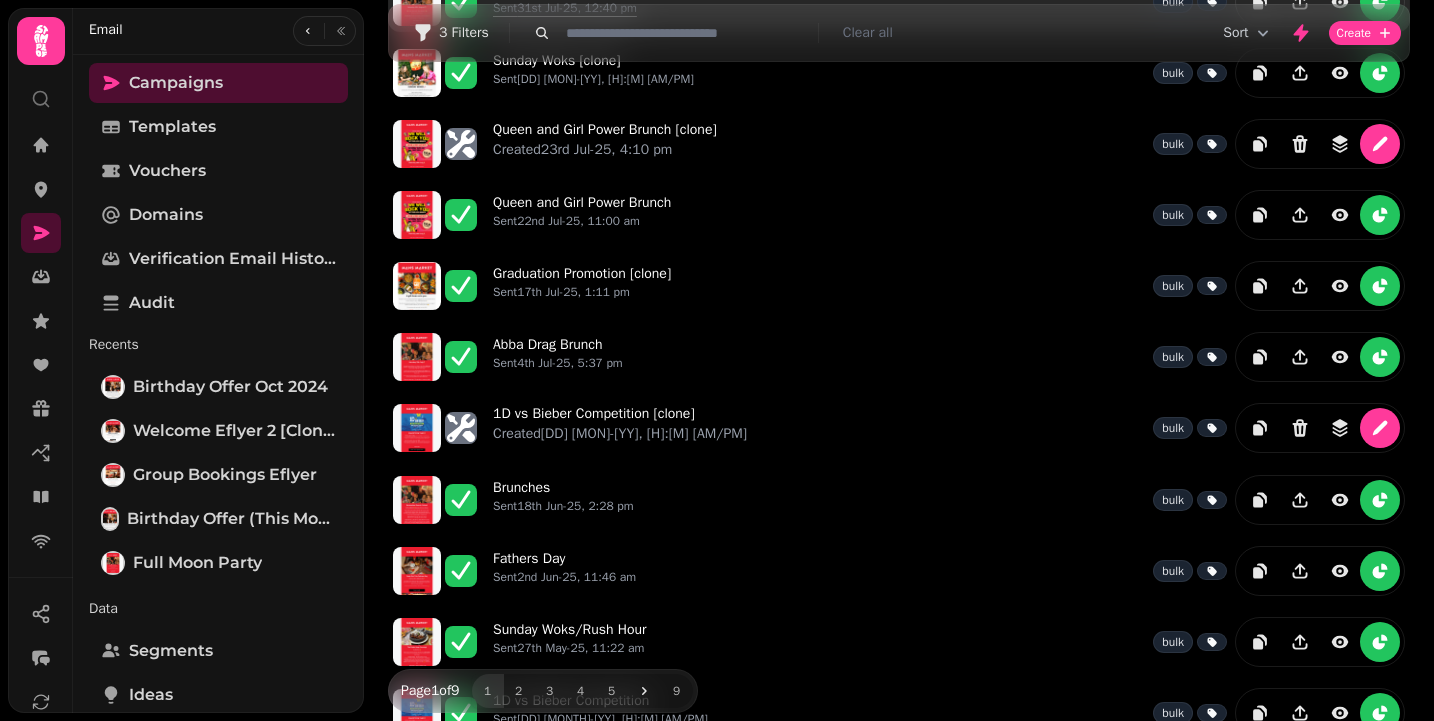 scroll, scrollTop: 448, scrollLeft: 0, axis: vertical 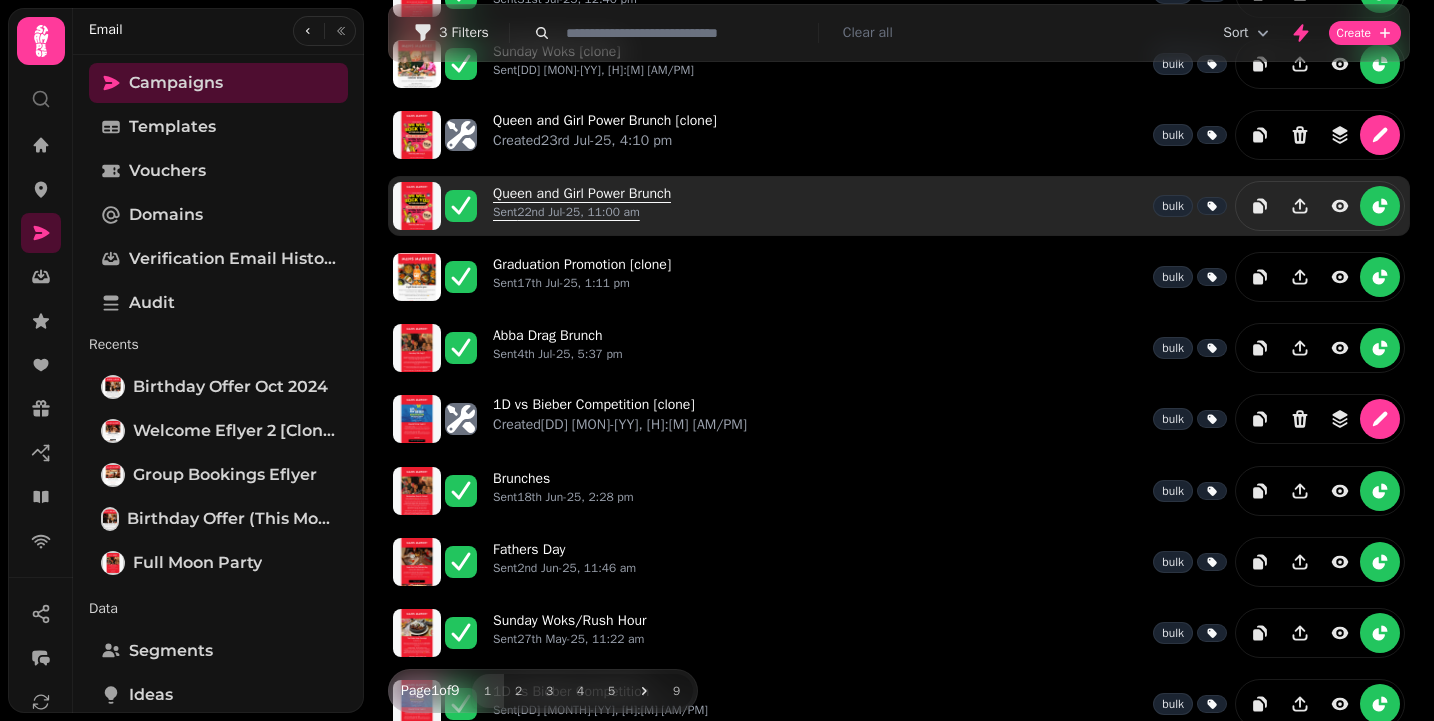click on "Queen and Girl Power Brunch Sent [DD] [MON]-[YY], [H]:[M] [AM/PM]" at bounding box center (582, 206) 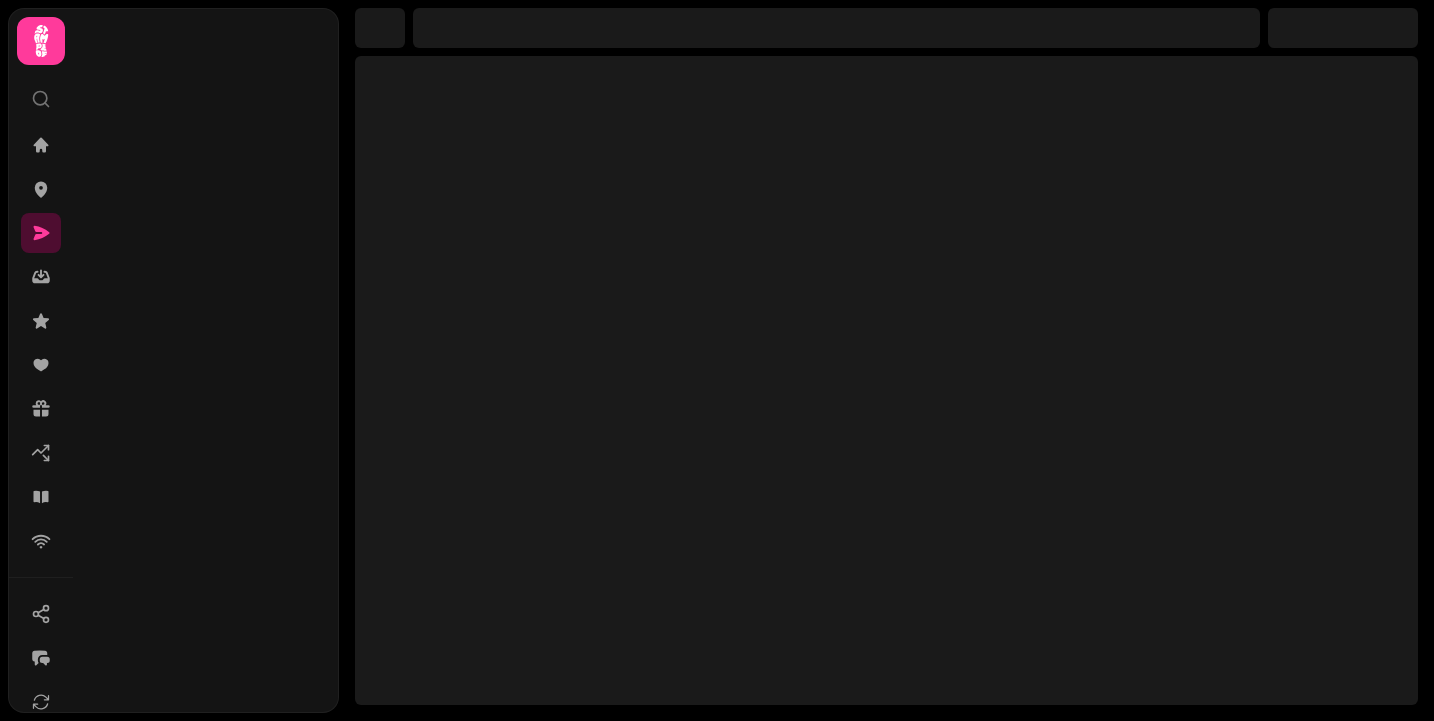 scroll, scrollTop: 0, scrollLeft: 0, axis: both 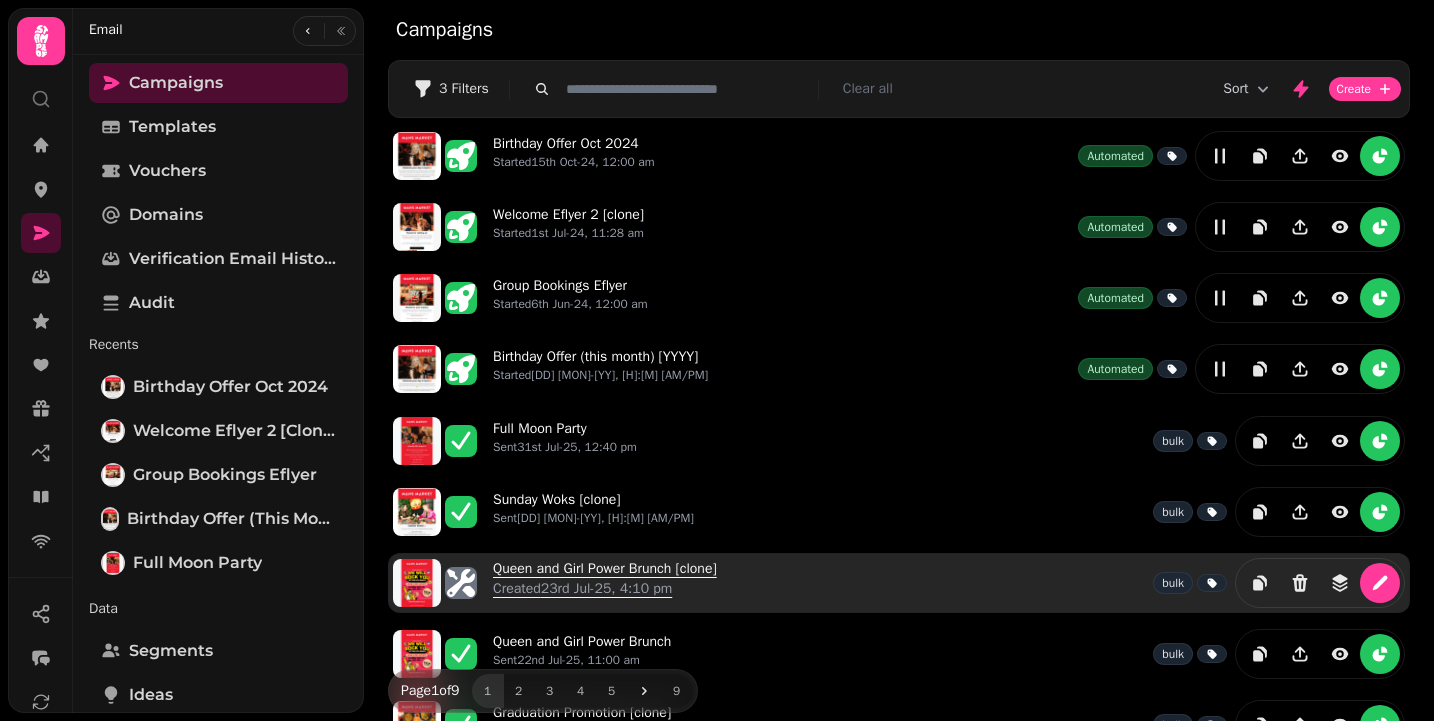 click on "Queen and Girl Power Brunch [clone] Created  23rd Jul-25, 4:10 pm" at bounding box center [605, 583] 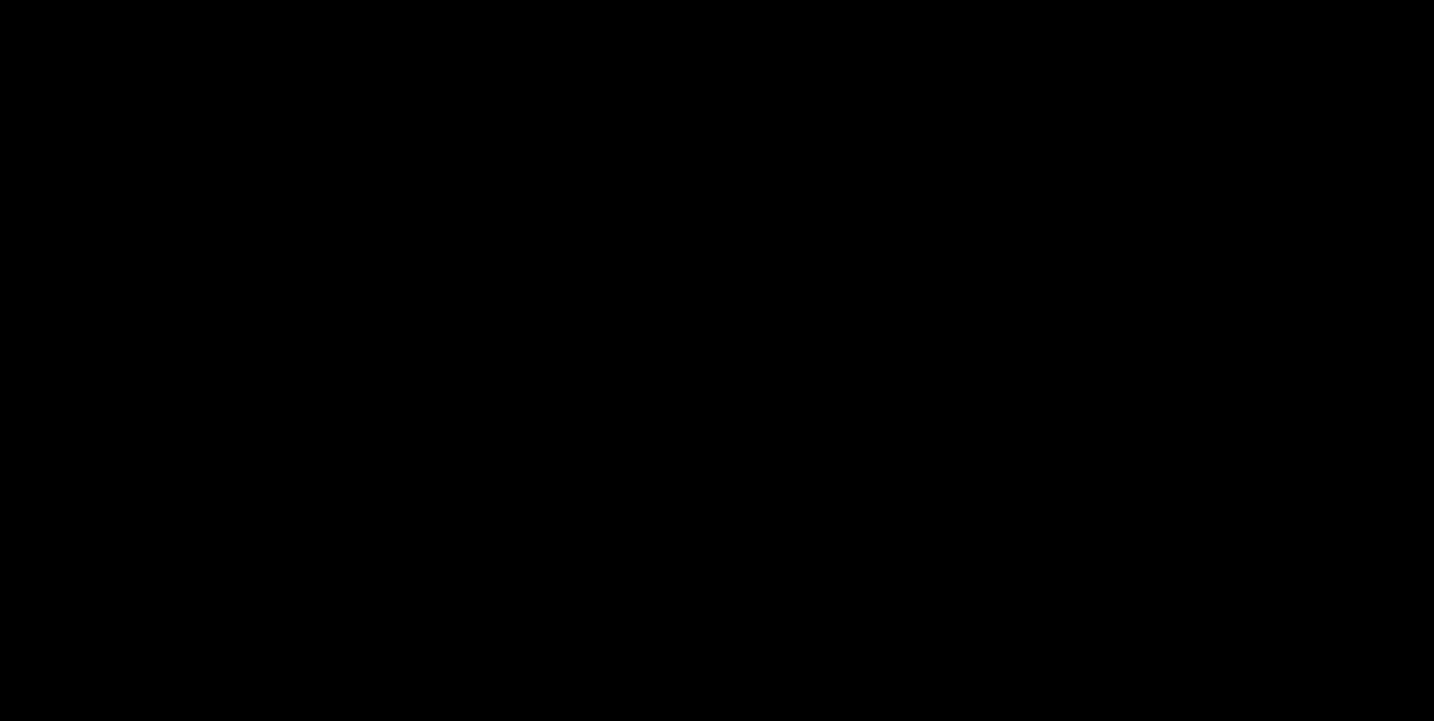select on "**********" 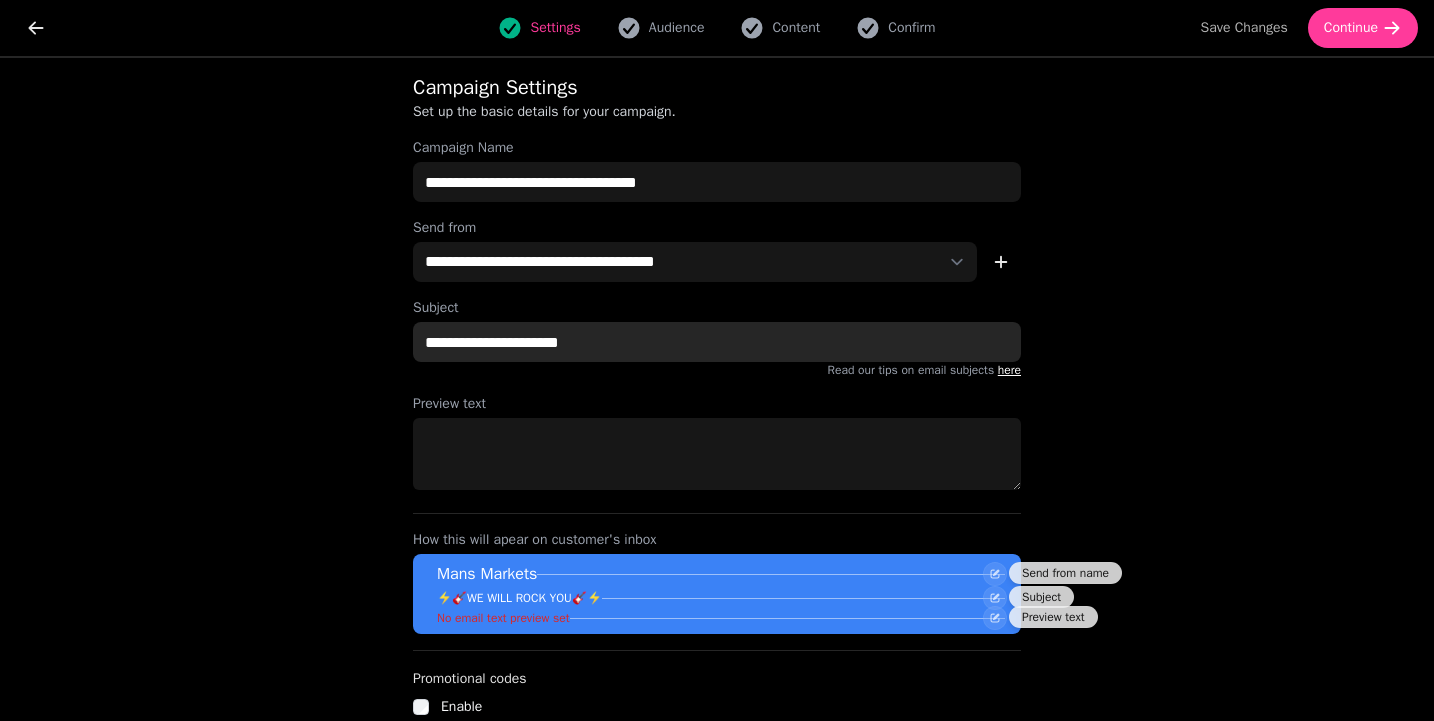 click on "**********" at bounding box center (717, 342) 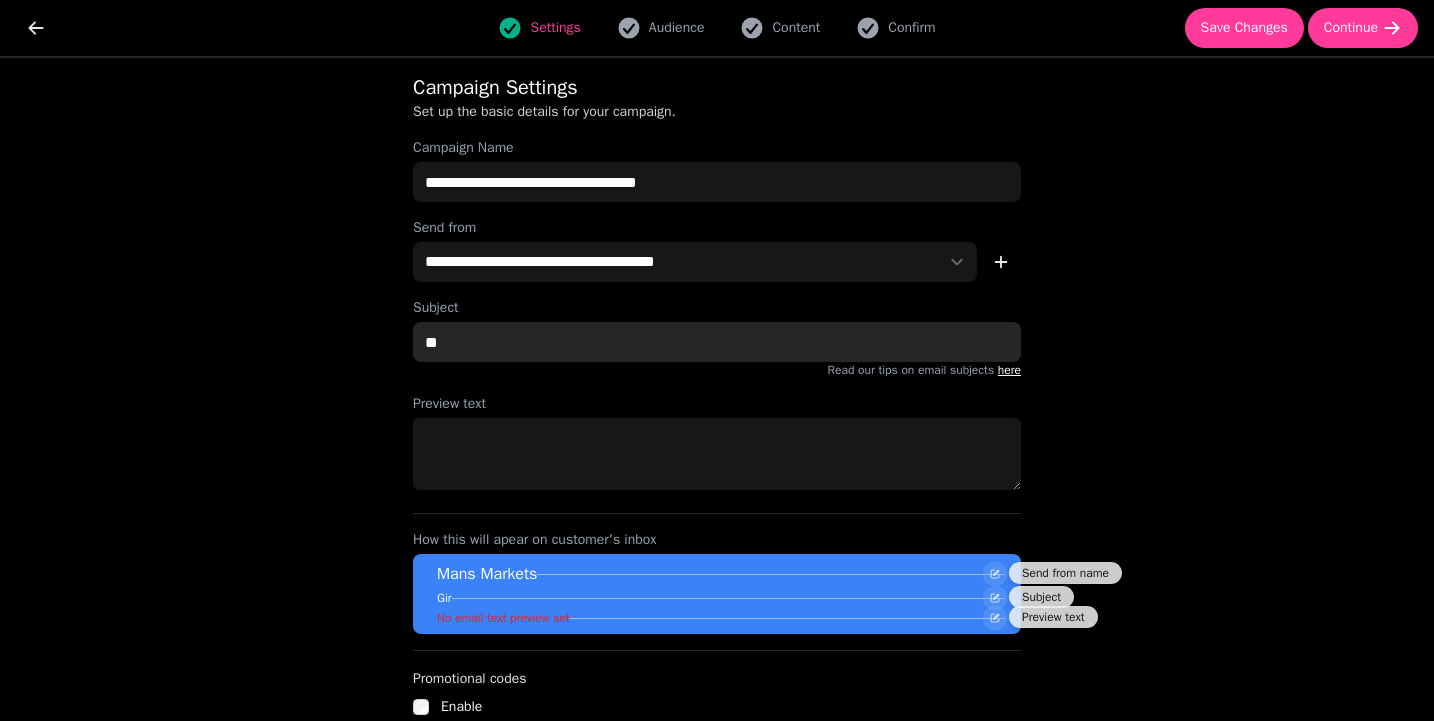type on "*" 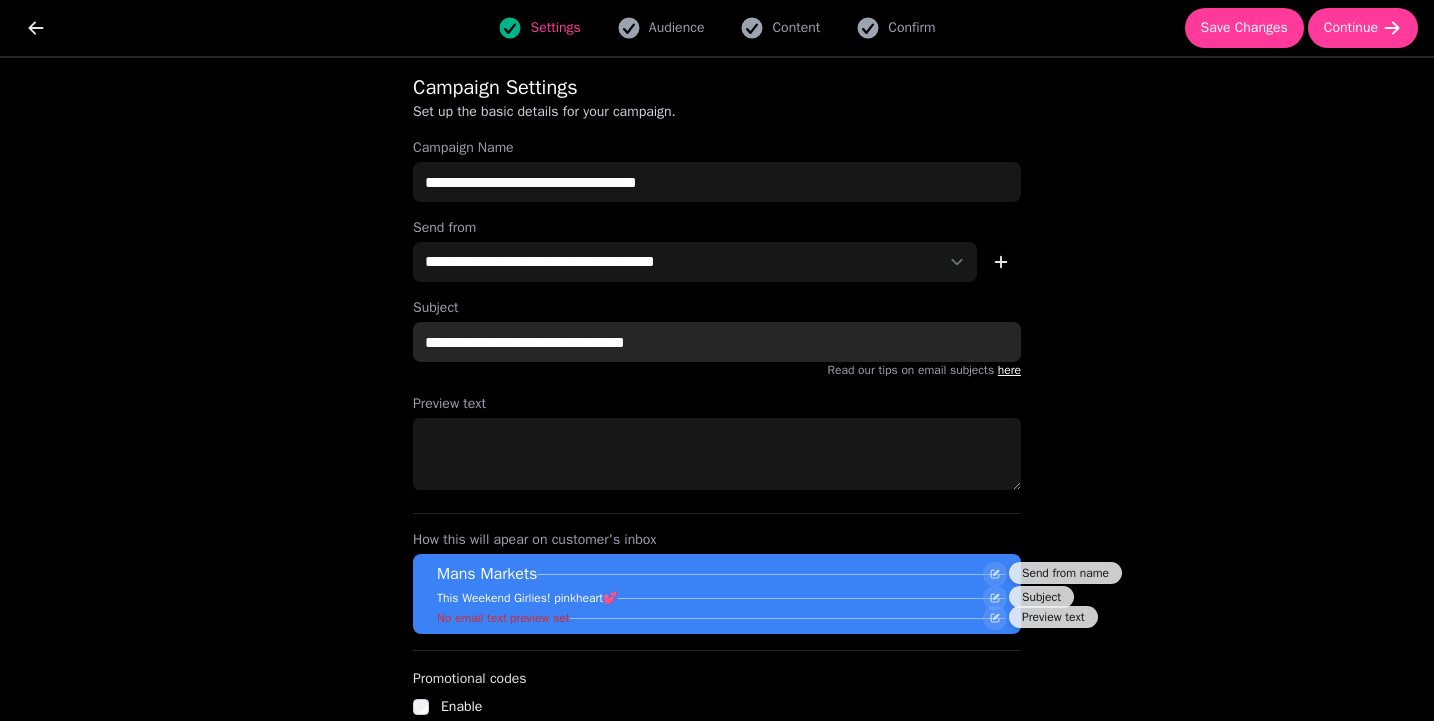 click on "**********" at bounding box center (717, 342) 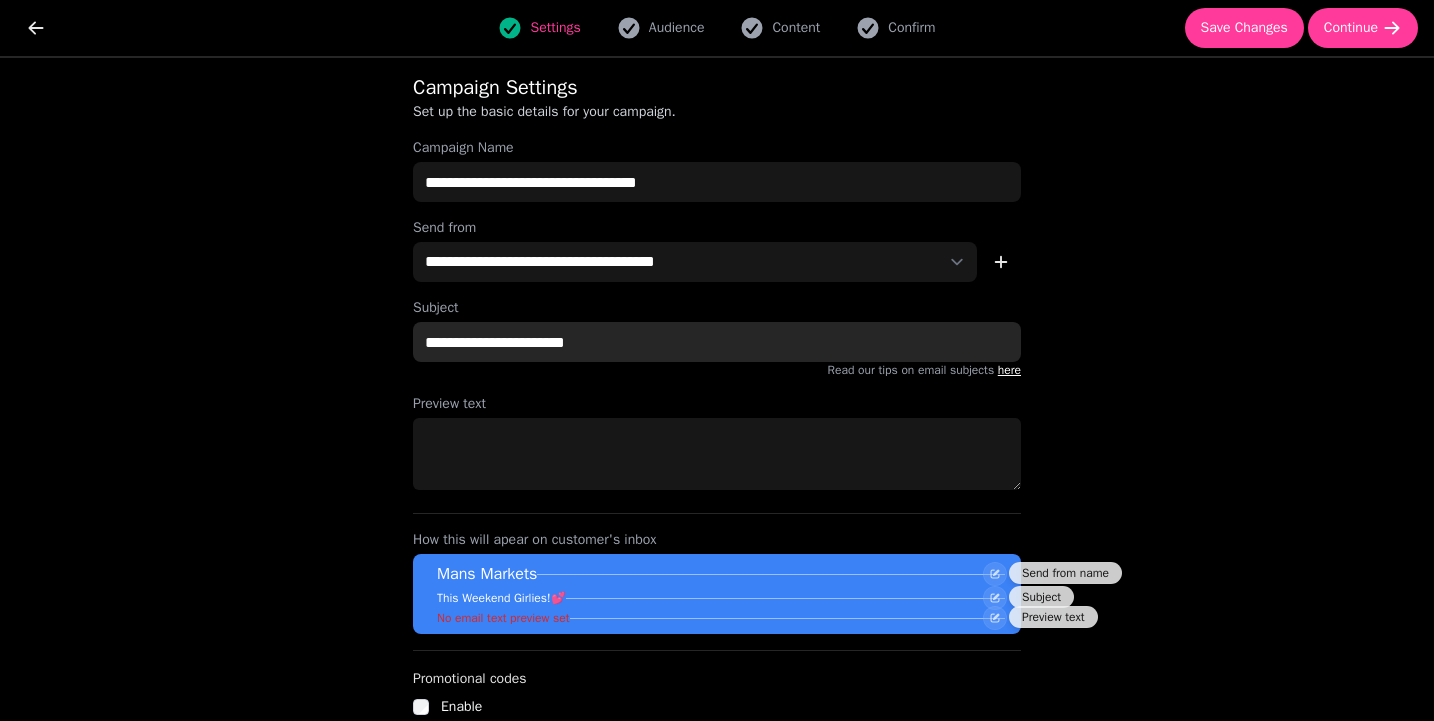 click on "**********" at bounding box center [717, 342] 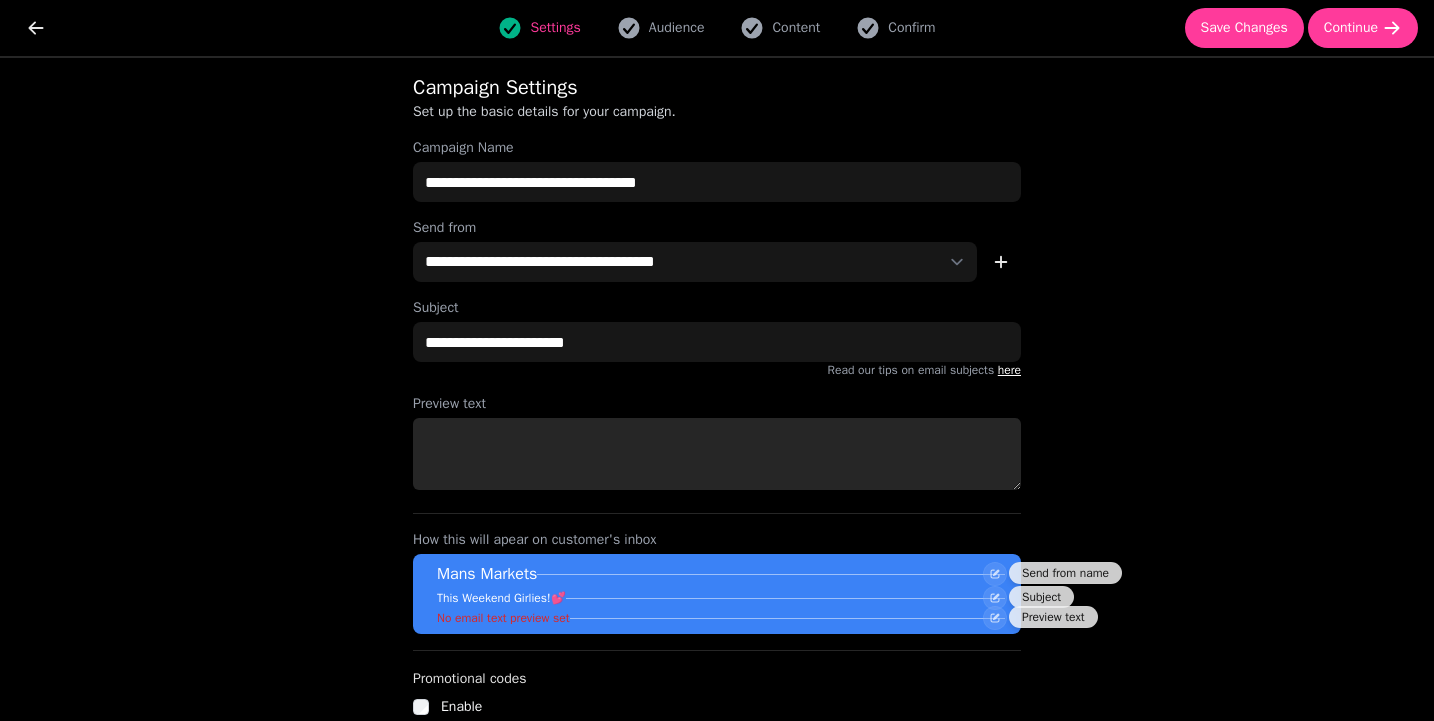 click on "Preview text" at bounding box center (717, 454) 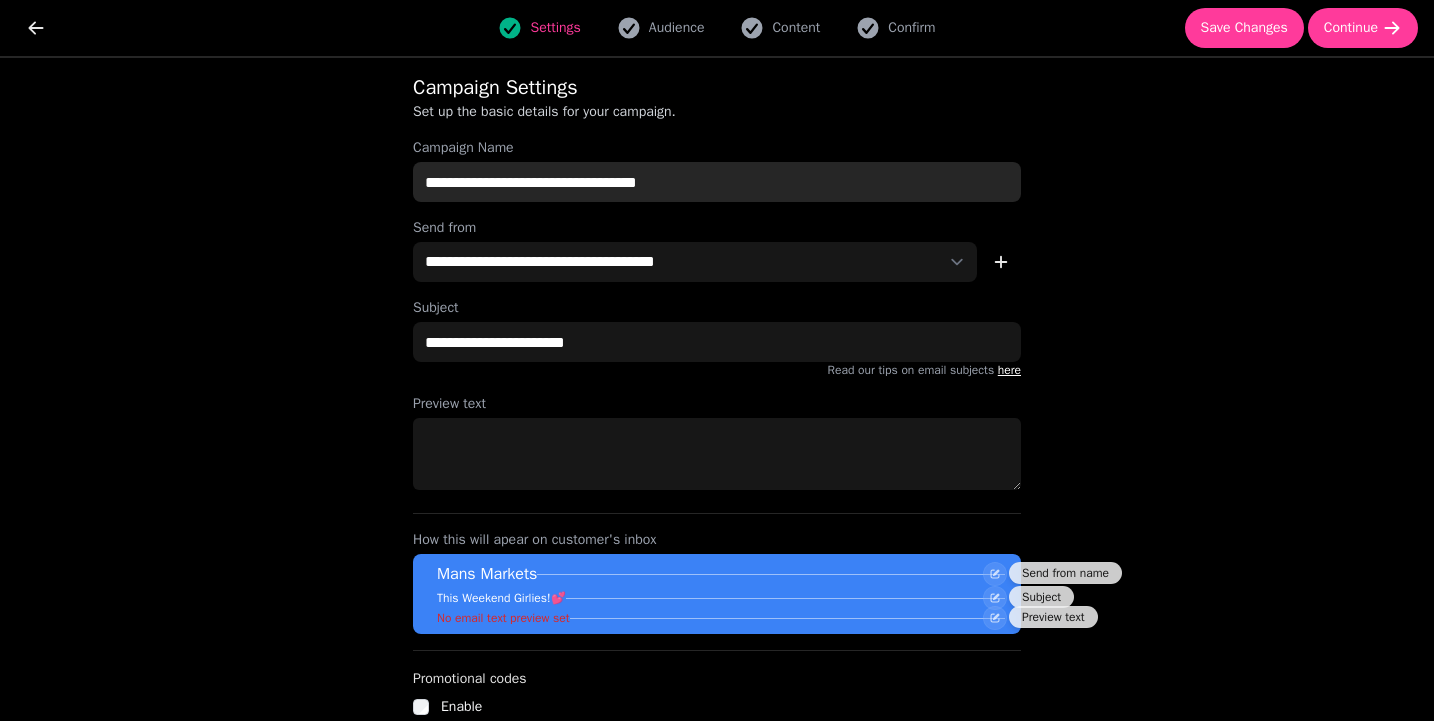 drag, startPoint x: 736, startPoint y: 182, endPoint x: 394, endPoint y: 171, distance: 342.17685 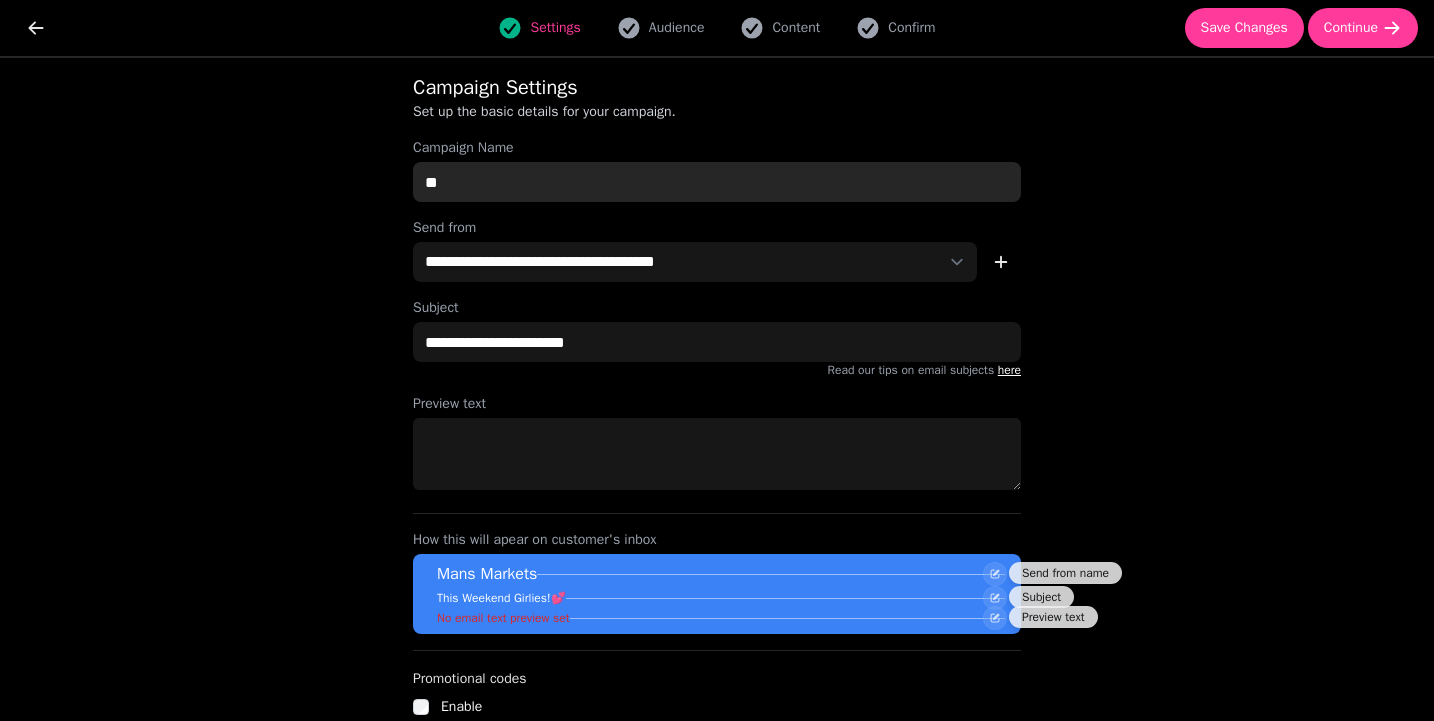 type on "*" 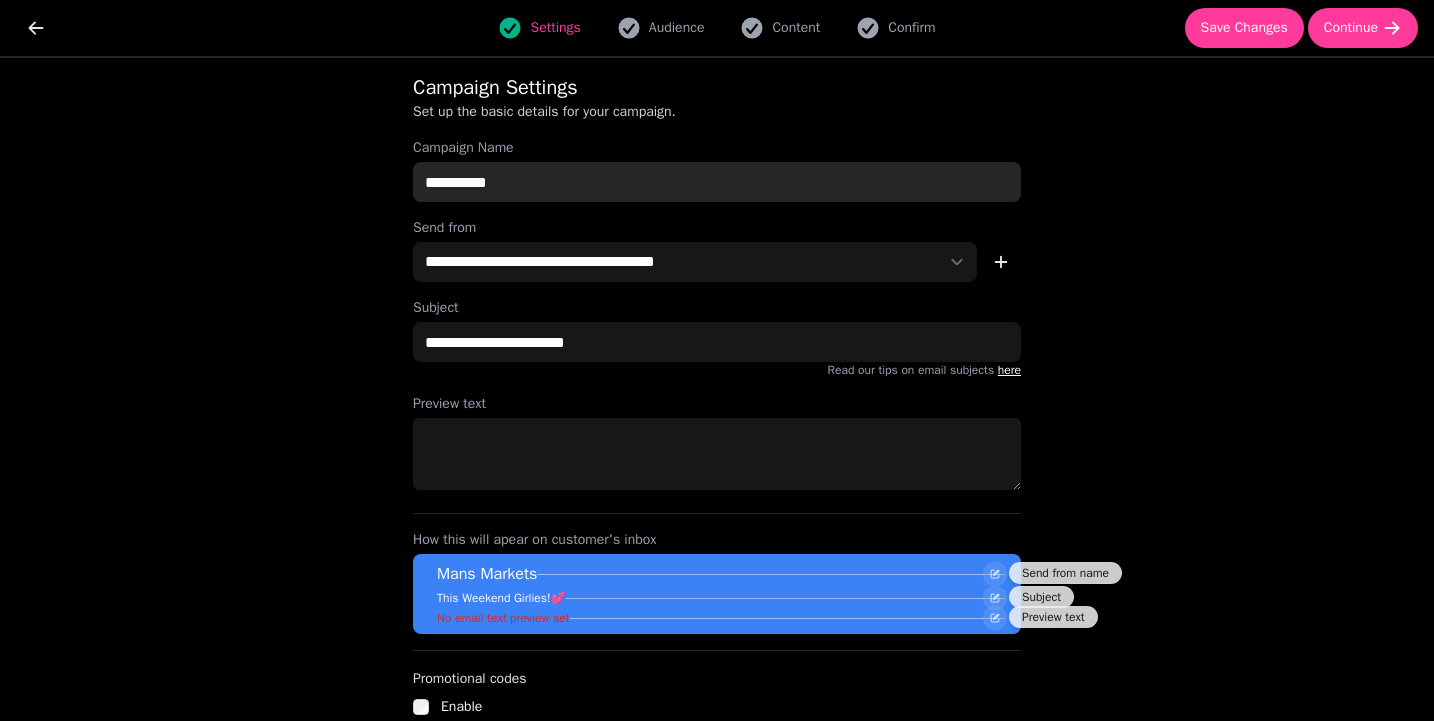 type on "**********" 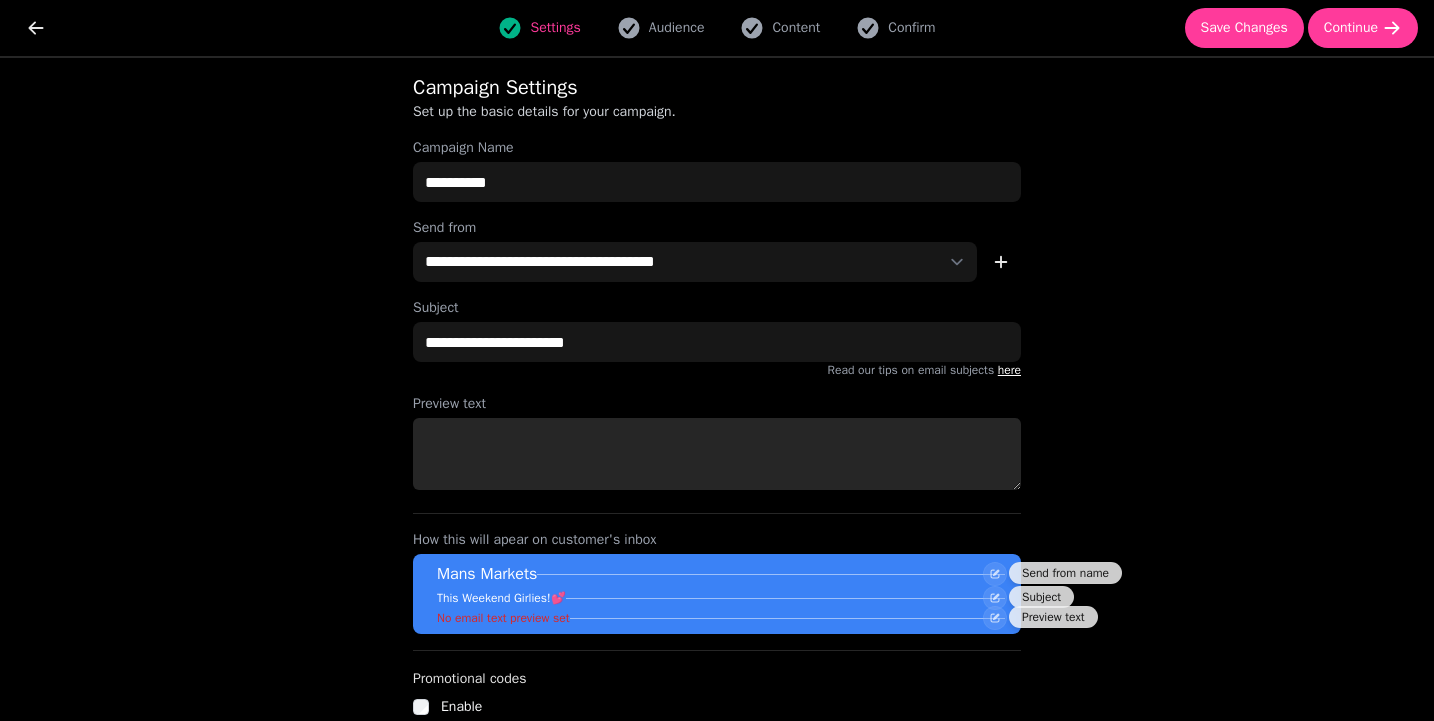click on "Preview text" at bounding box center [717, 454] 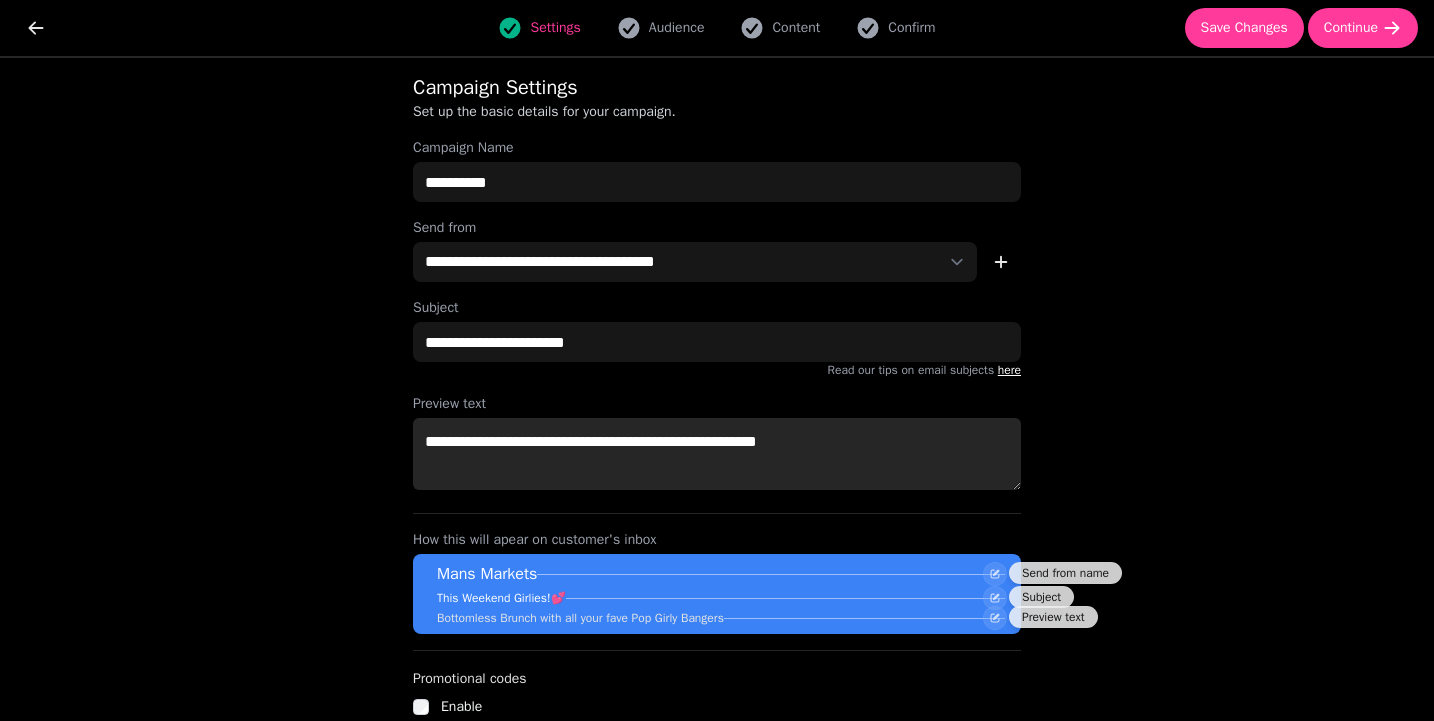 paste on "***" 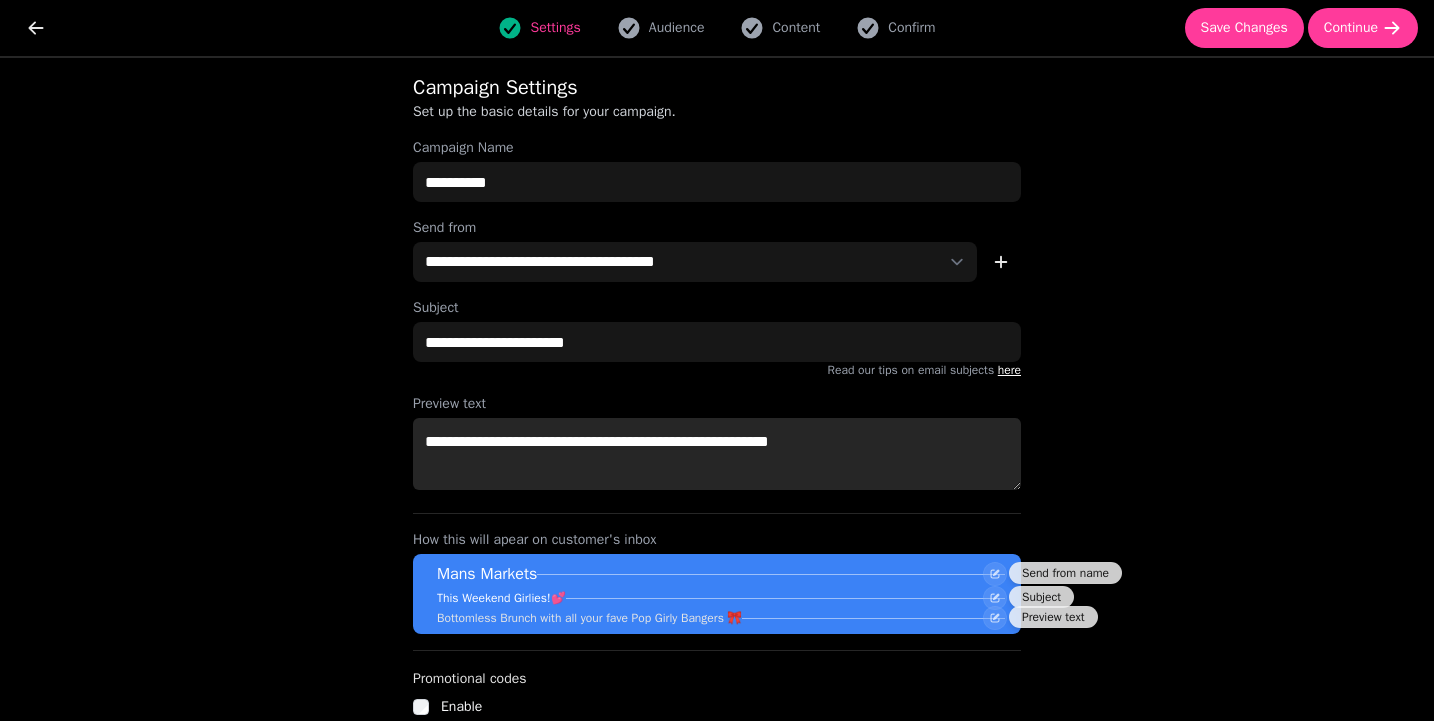 click on "**********" at bounding box center (717, 454) 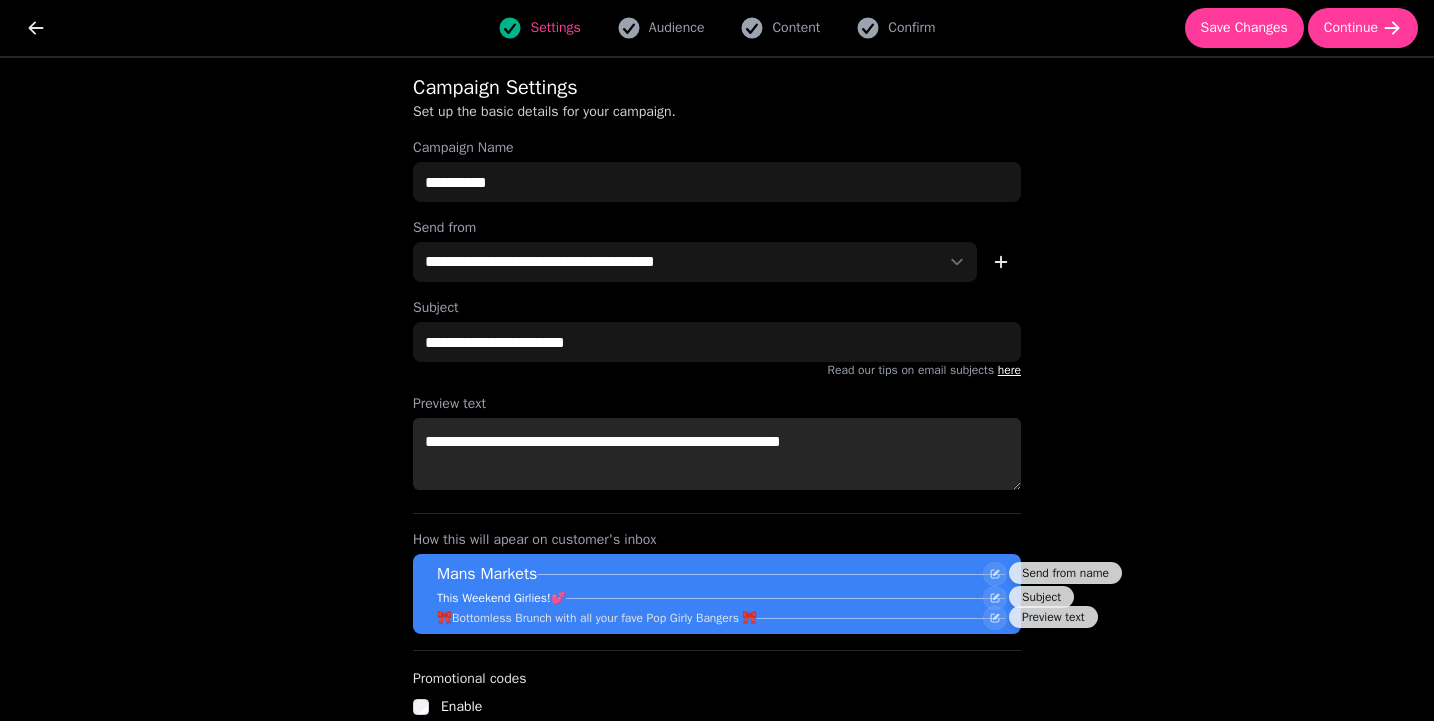 type on "**********" 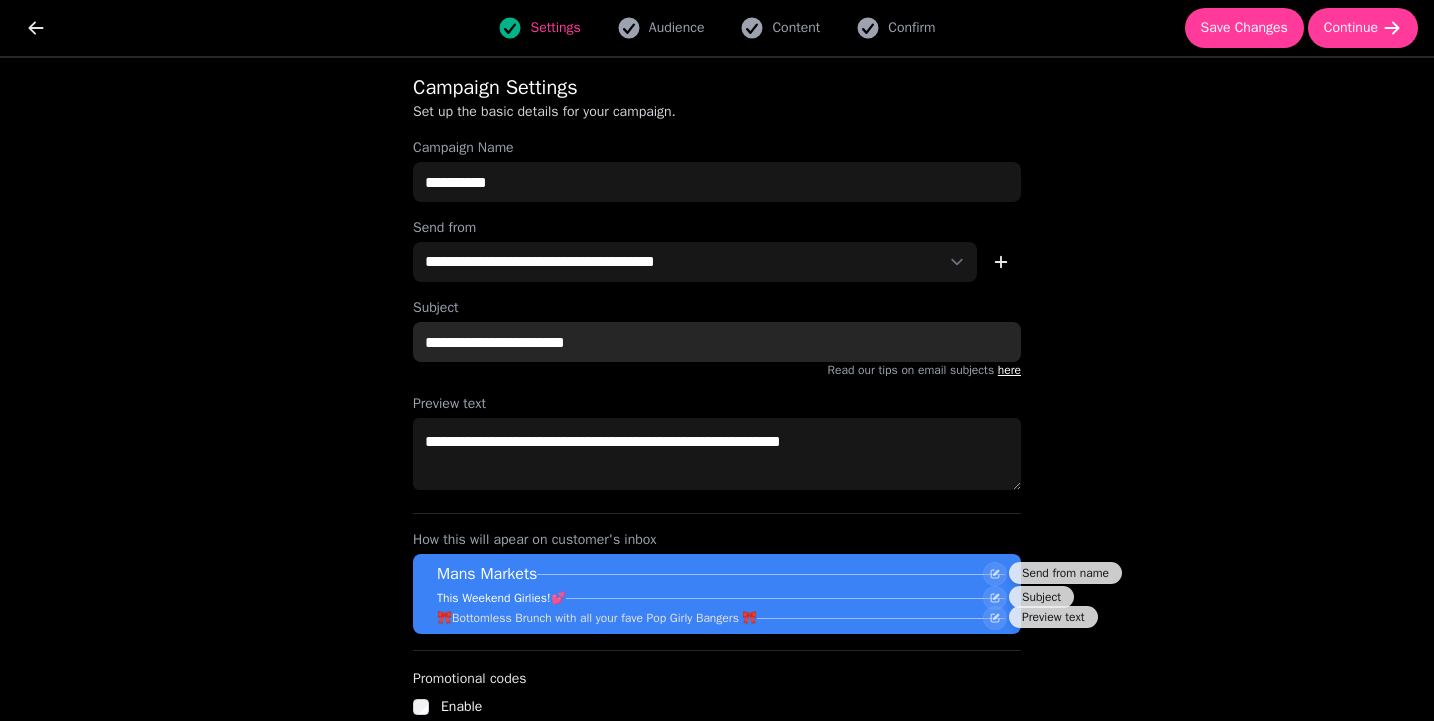 click on "**********" at bounding box center [717, 342] 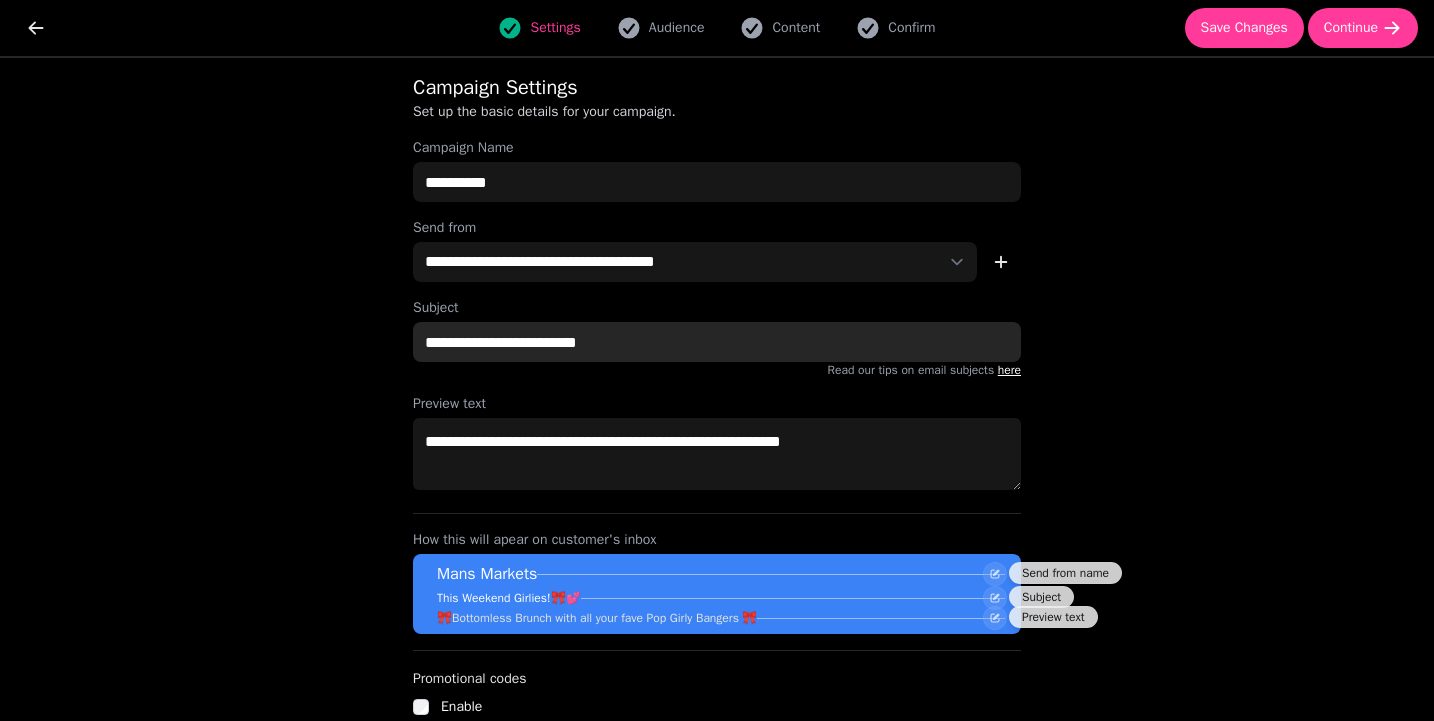 click on "**********" at bounding box center [717, 342] 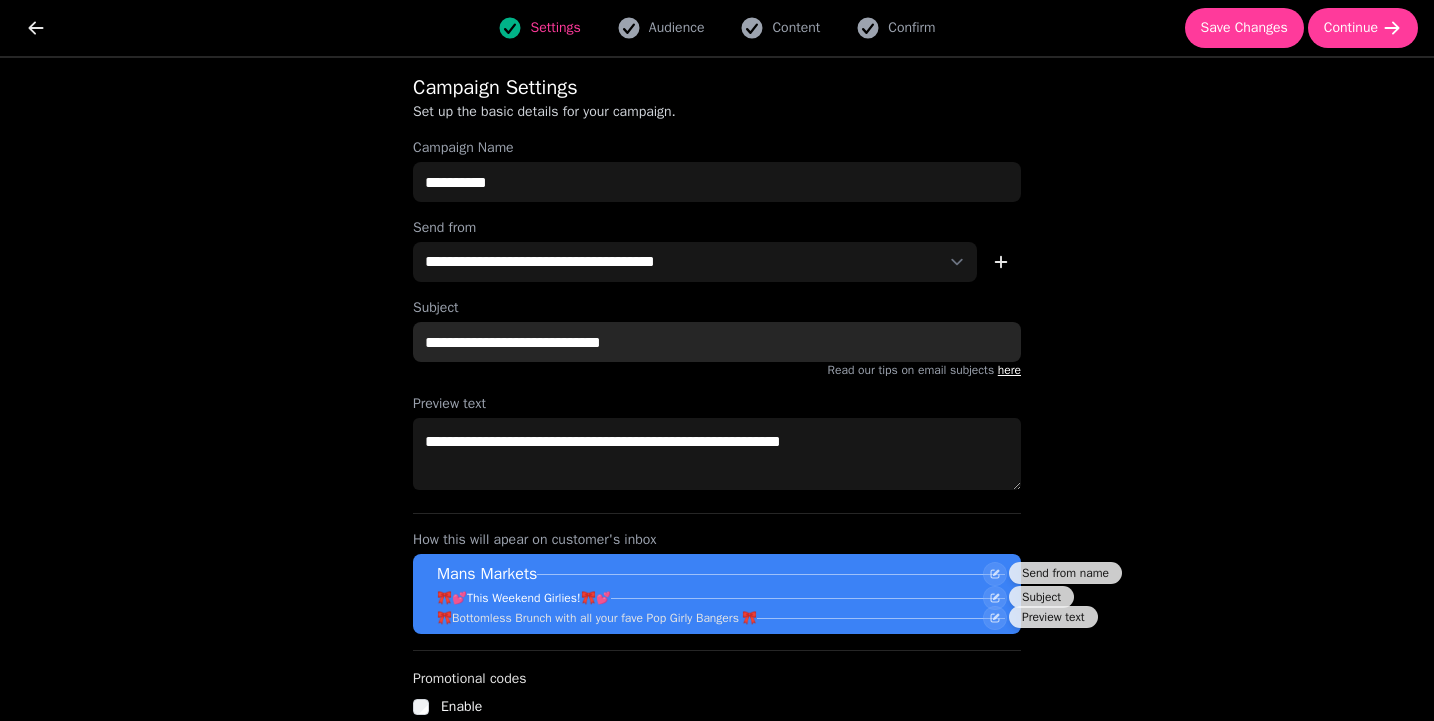 drag, startPoint x: 445, startPoint y: 334, endPoint x: 422, endPoint y: 335, distance: 23.021729 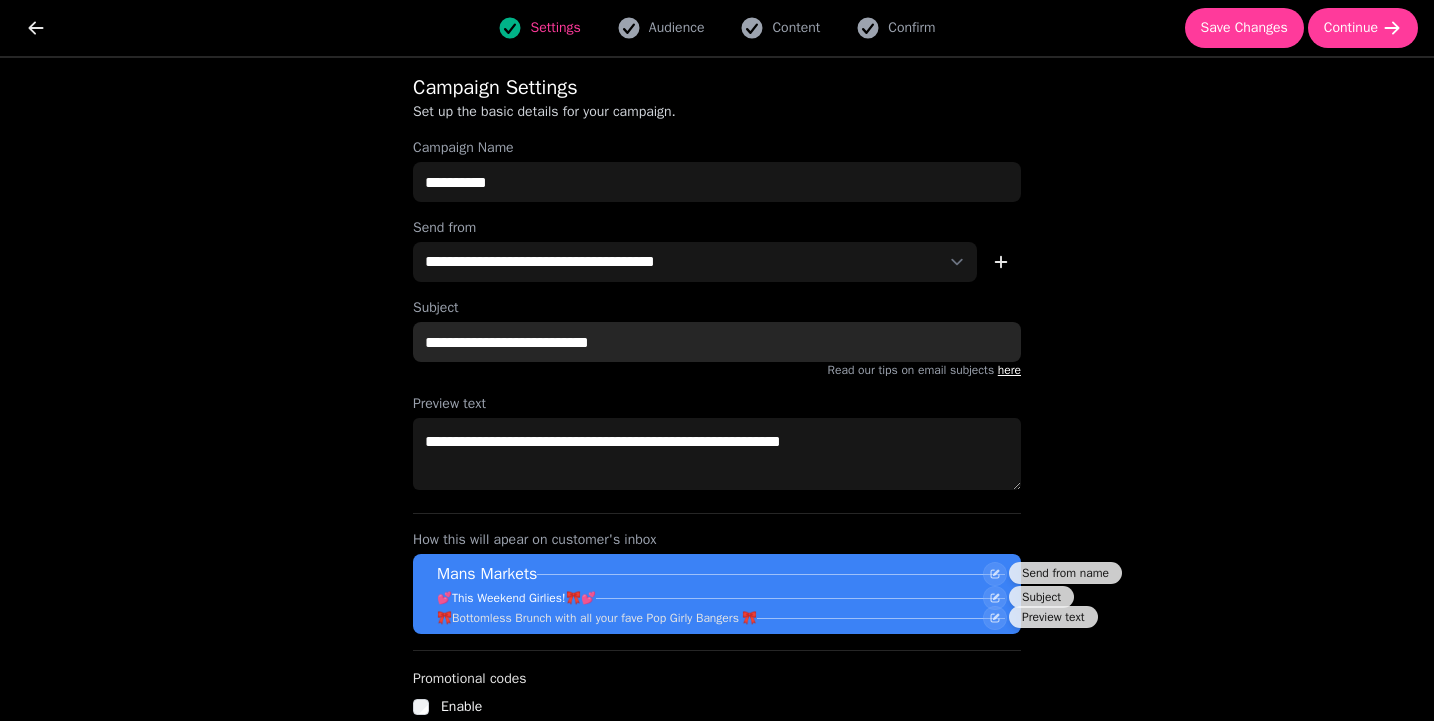 click on "**********" at bounding box center [717, 342] 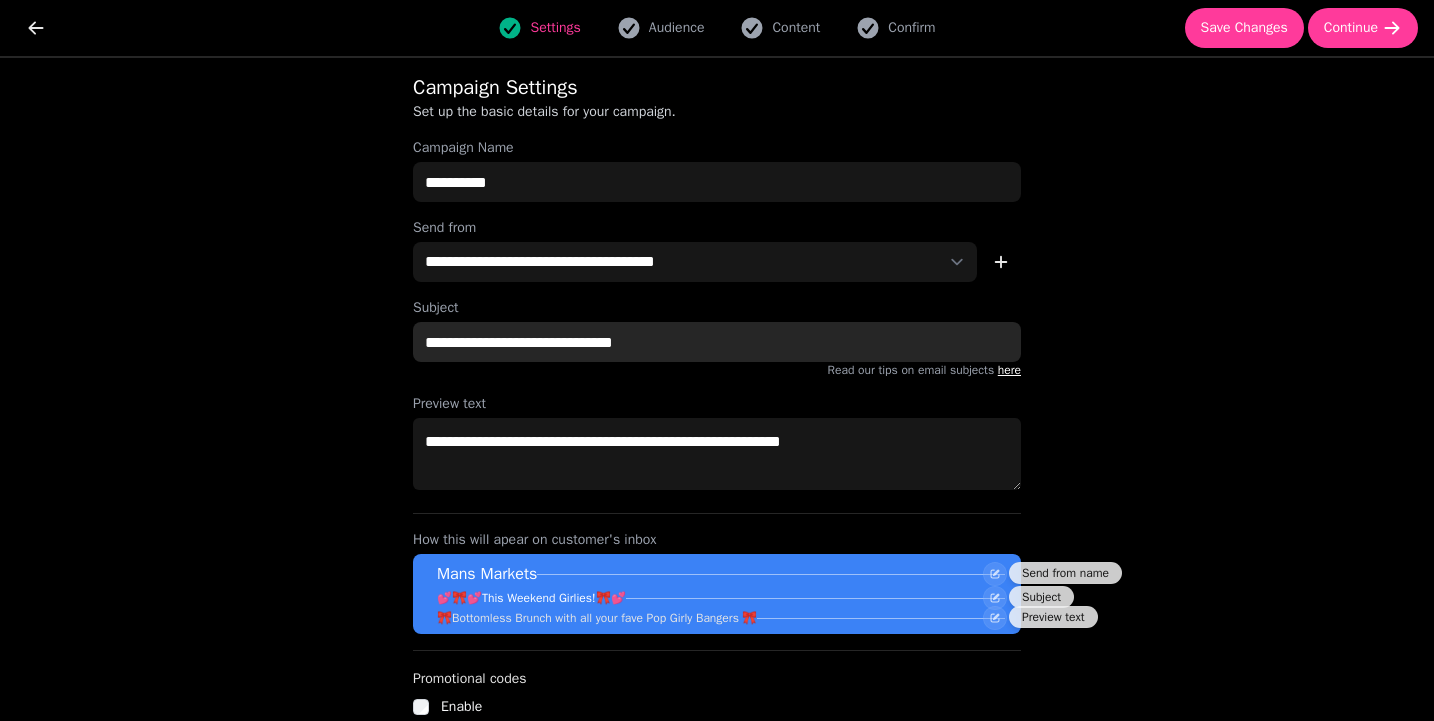 click on "**********" at bounding box center (717, 342) 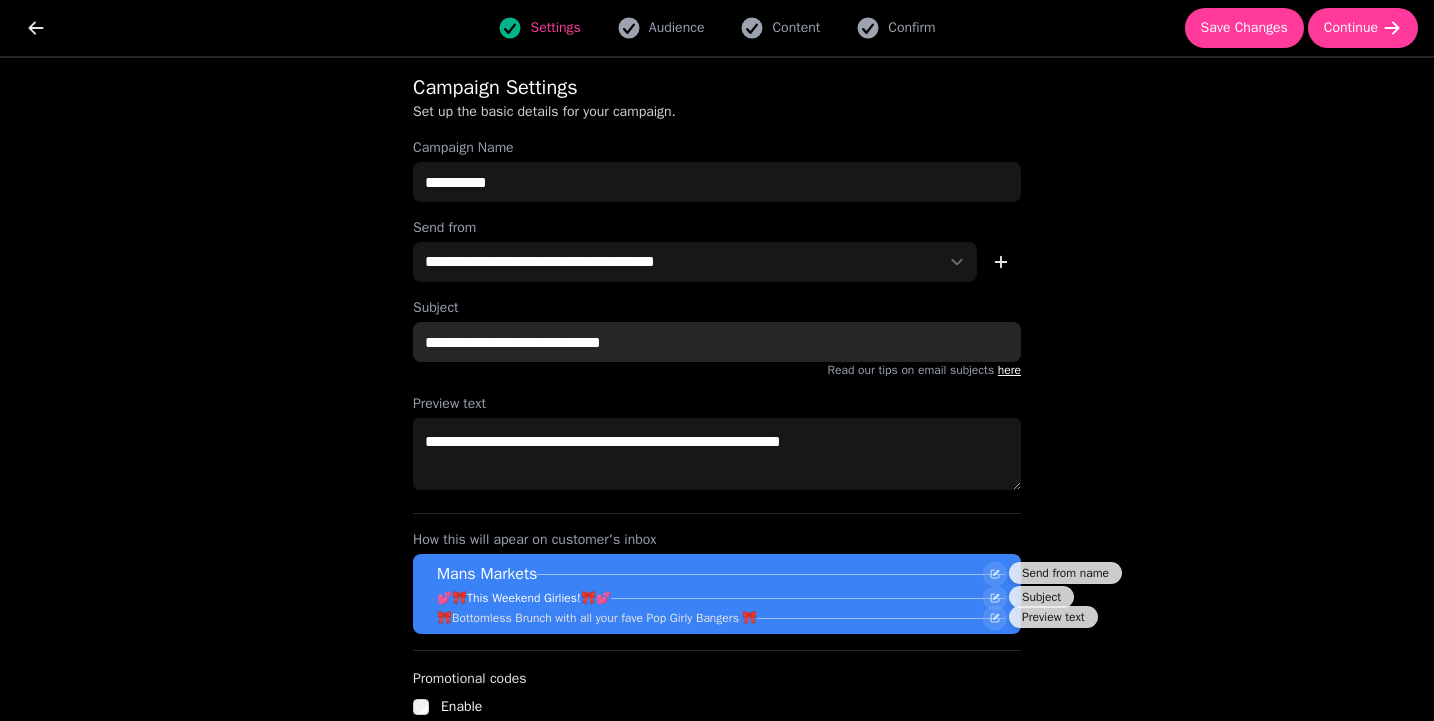 click on "**********" at bounding box center [717, 342] 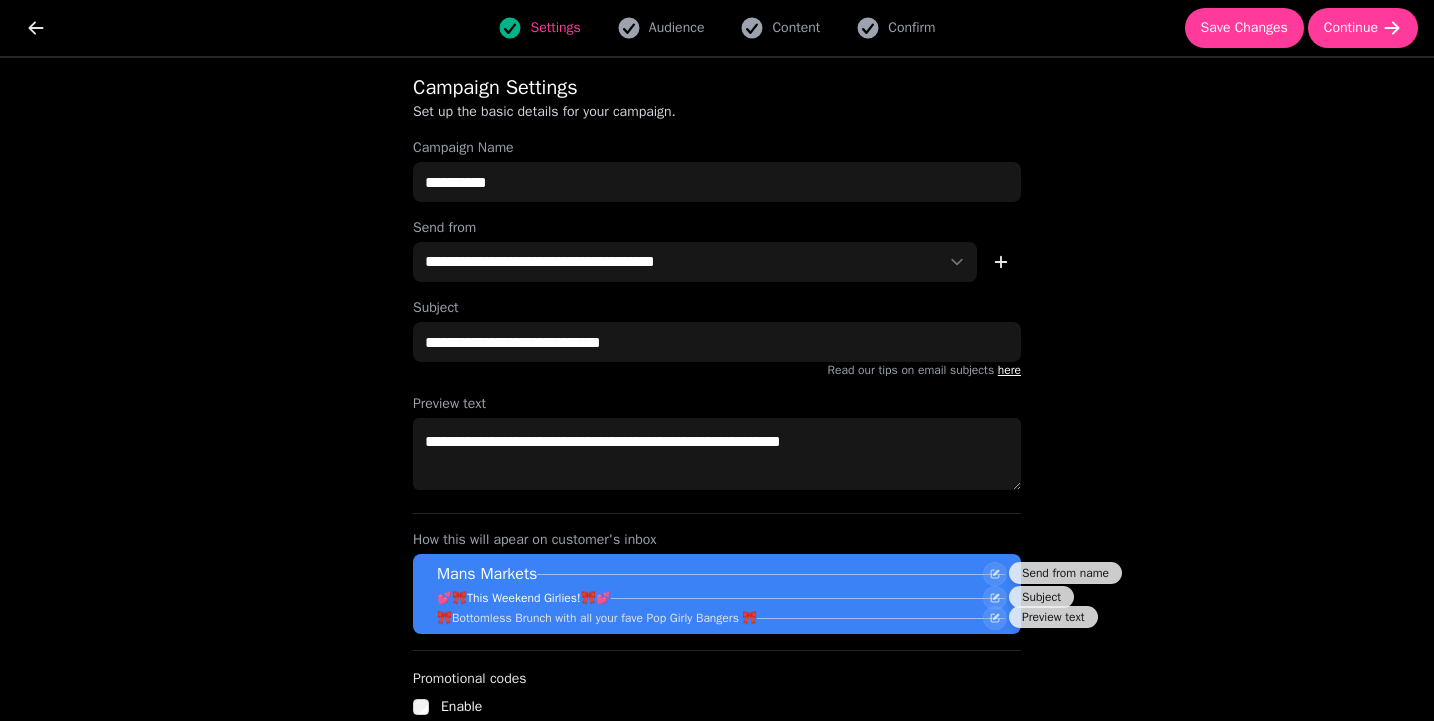 click on "**********" at bounding box center [717, 389] 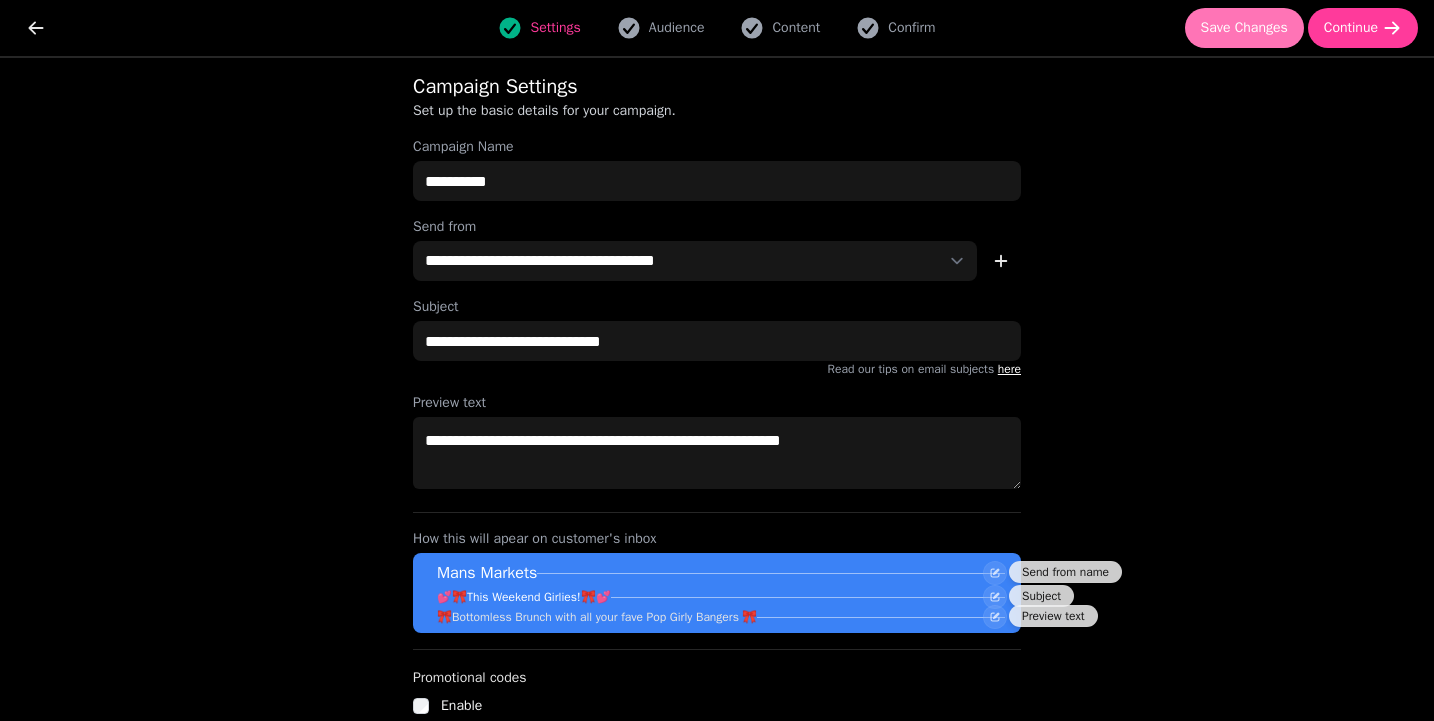 click on "Save Changes" at bounding box center [1244, 28] 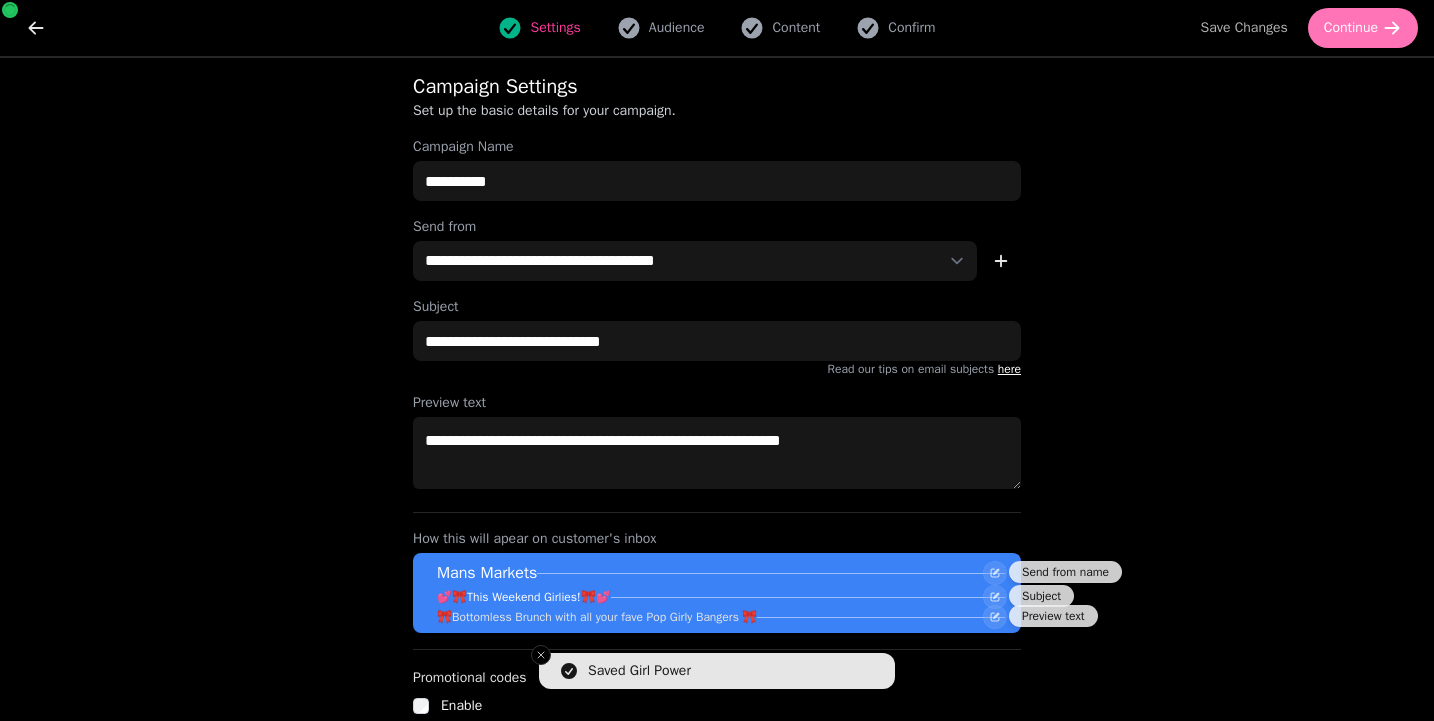 click on "Continue" at bounding box center [1351, 28] 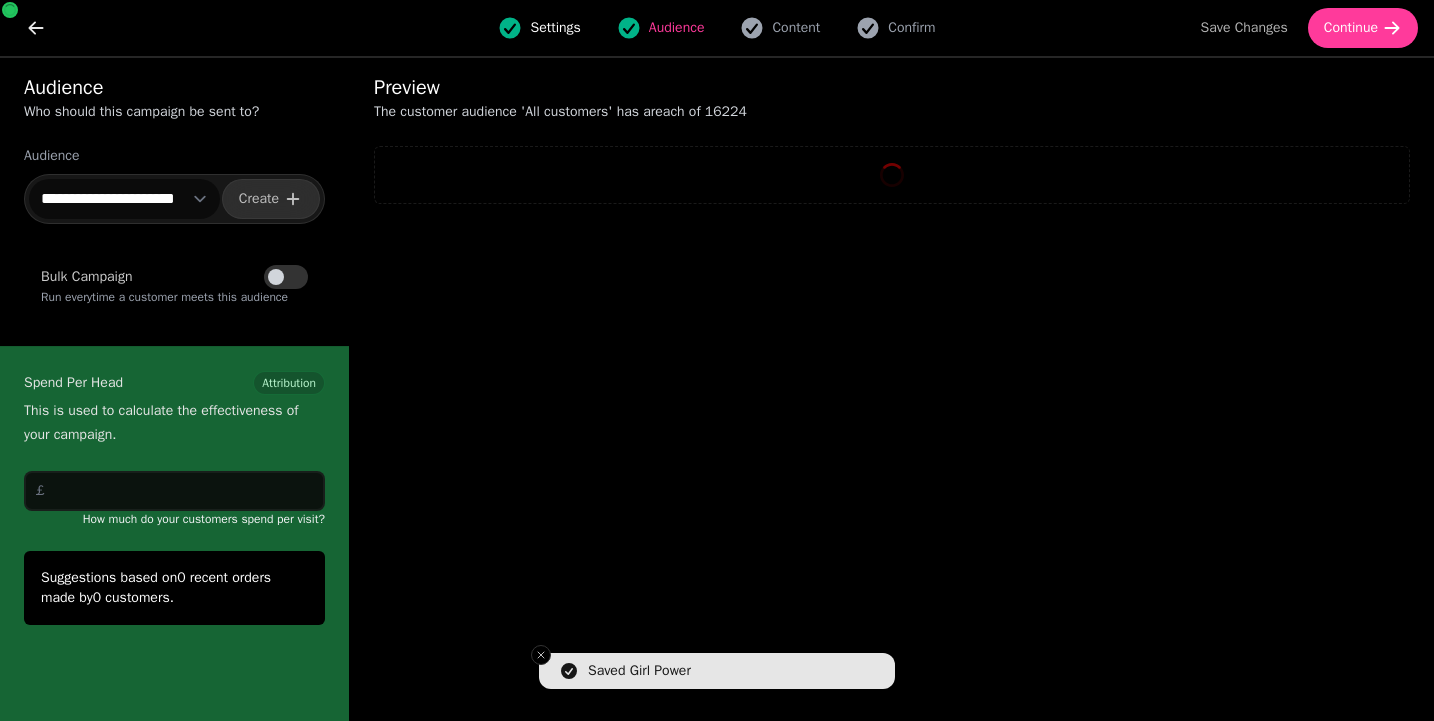 select on "**" 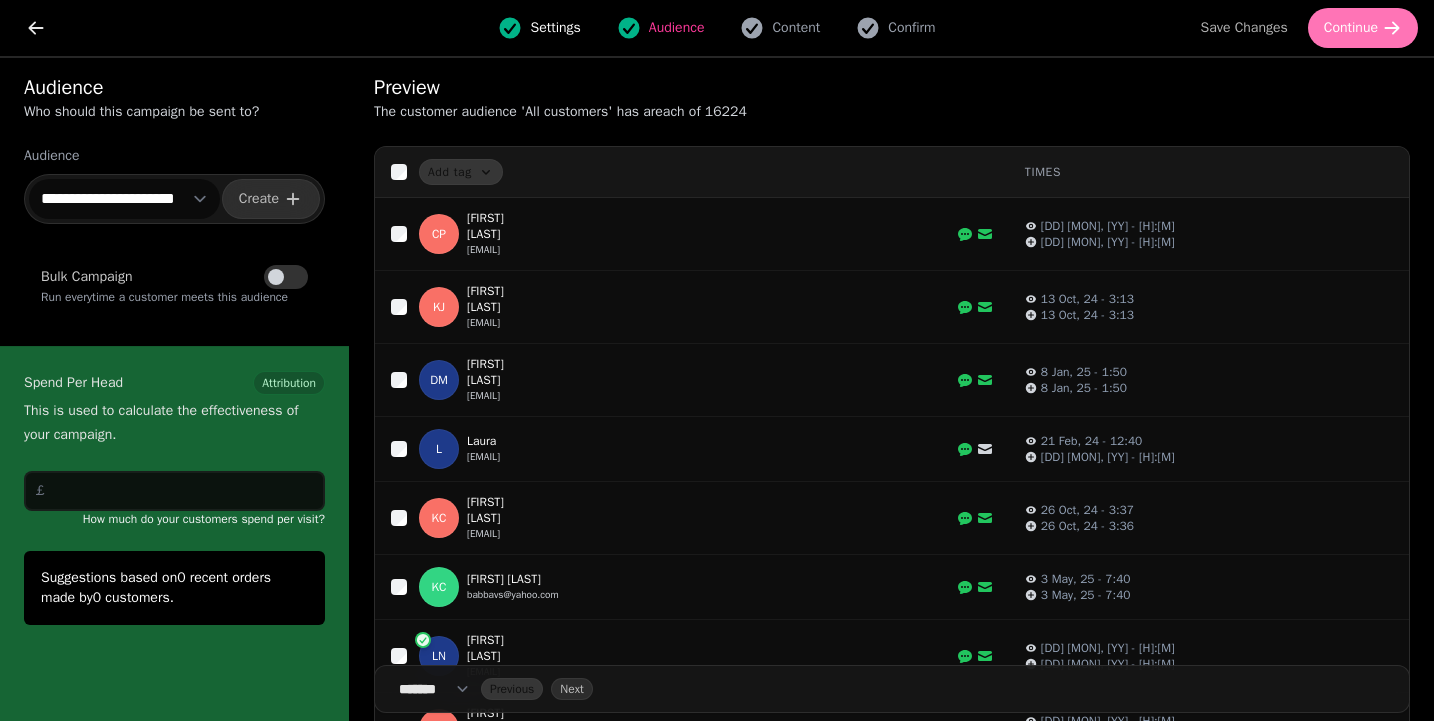 click 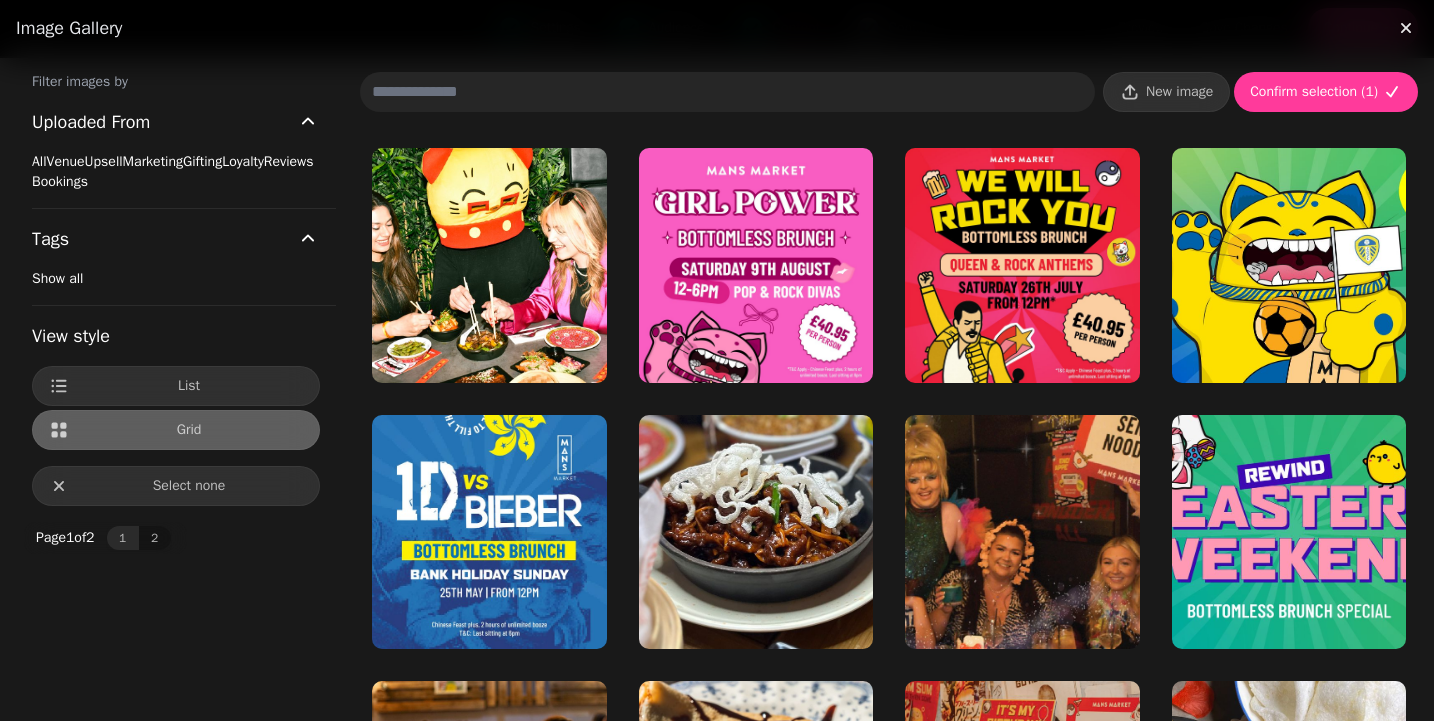 scroll, scrollTop: 0, scrollLeft: 0, axis: both 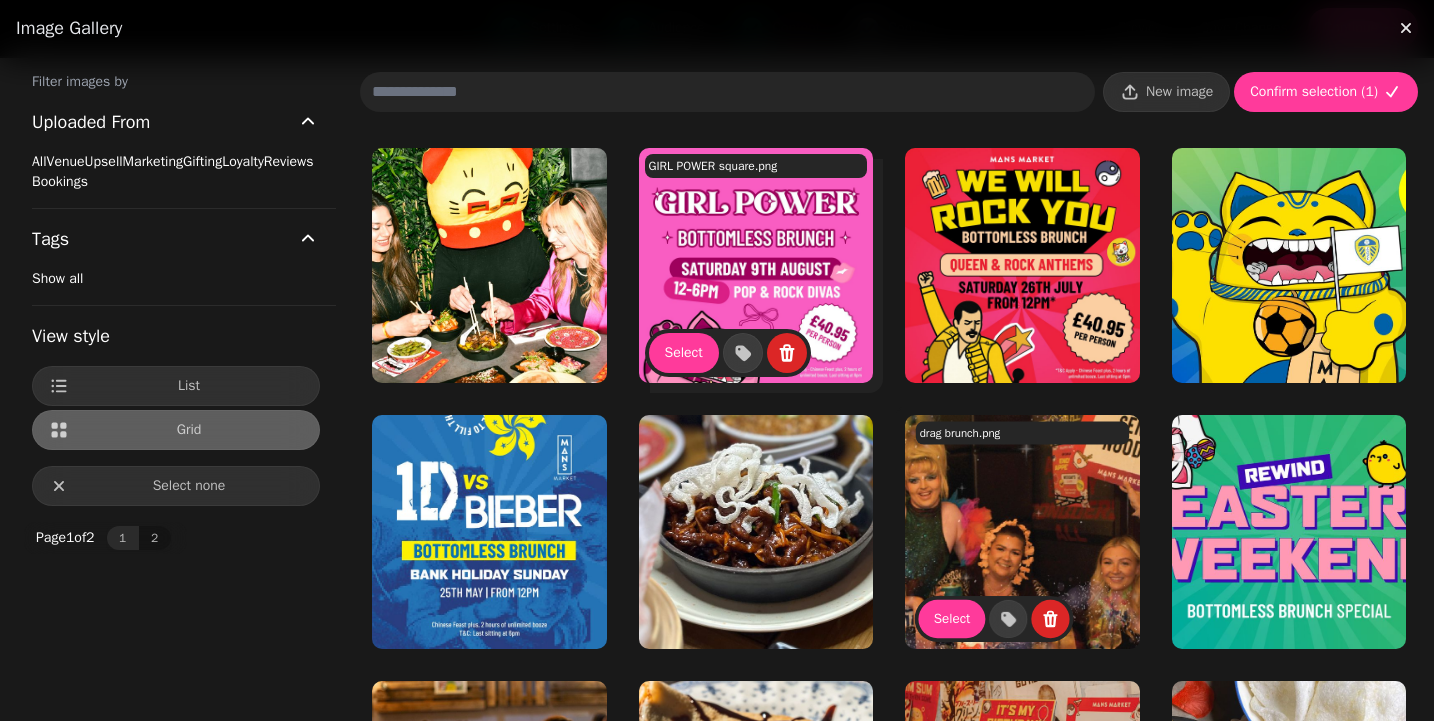 click at bounding box center (756, 265) 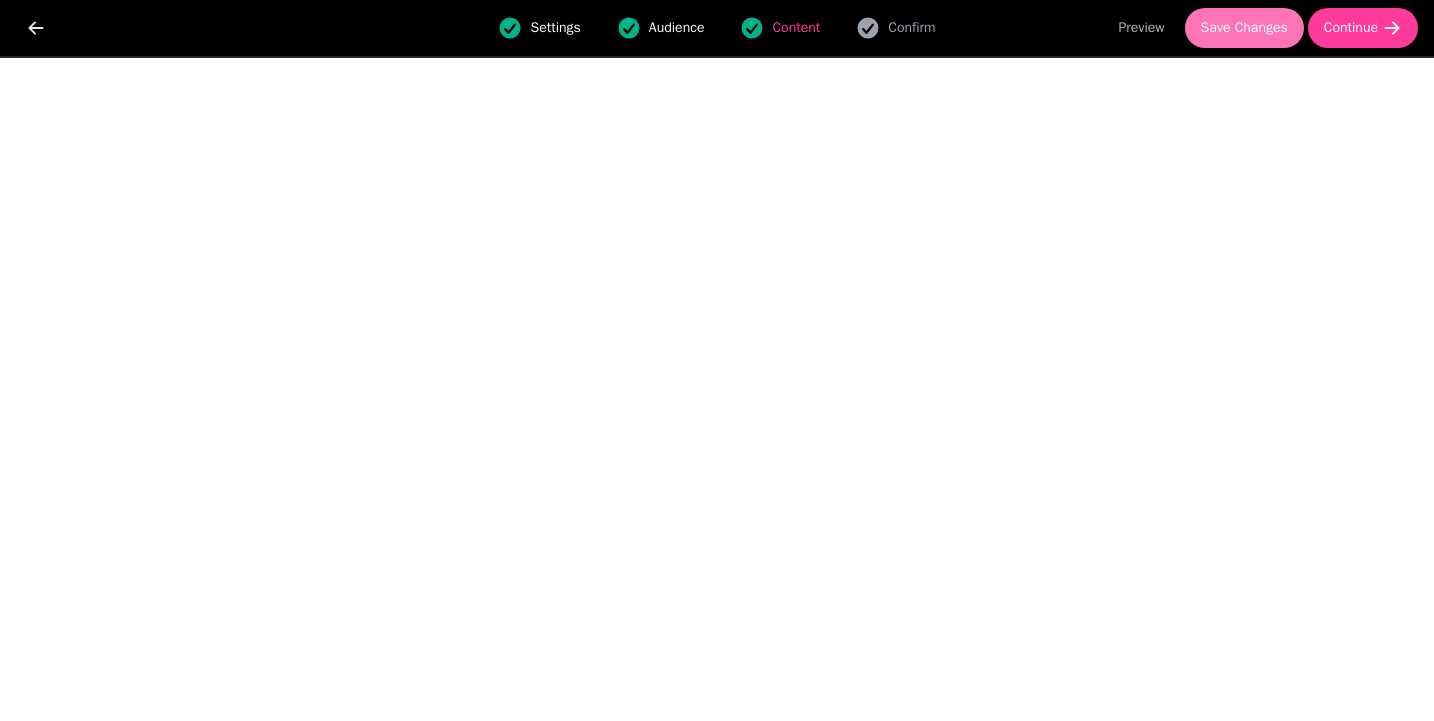 click on "Save Changes" at bounding box center (1244, 28) 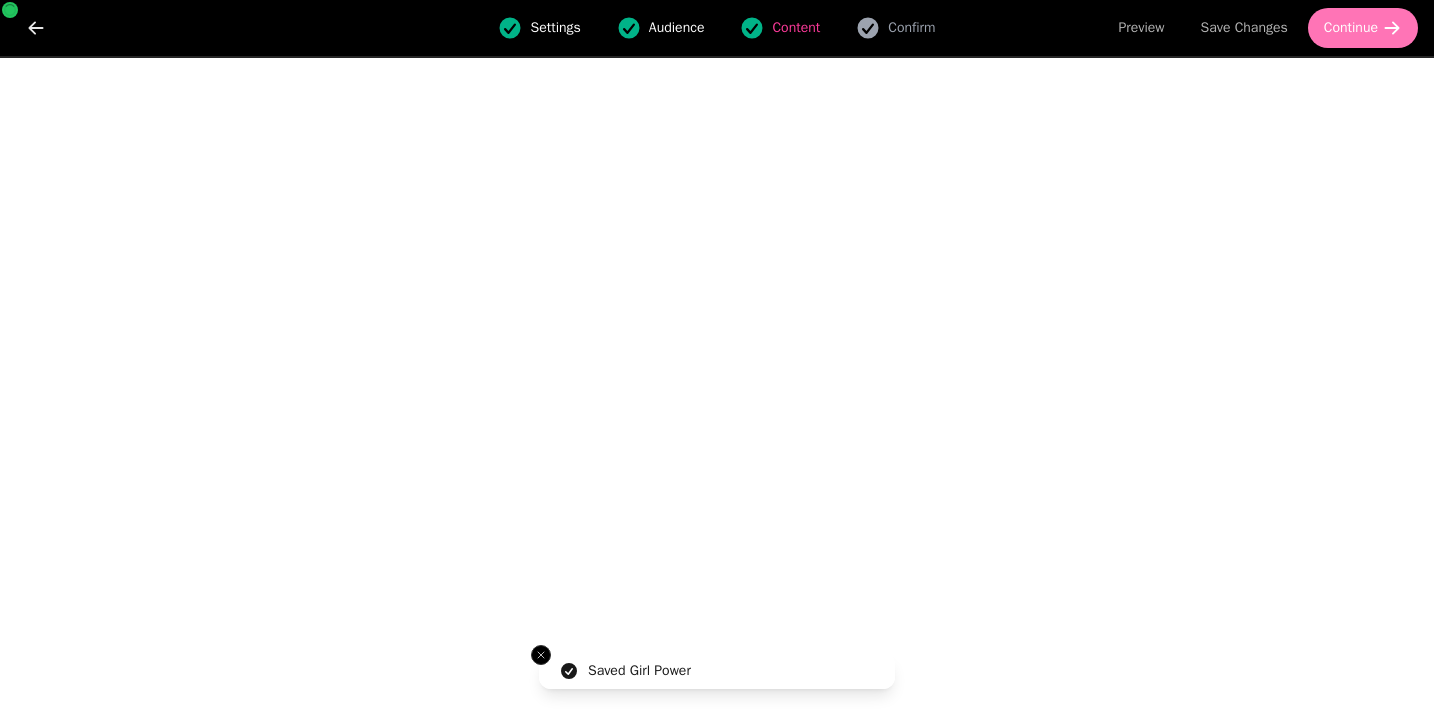 click on "Continue" at bounding box center (1351, 28) 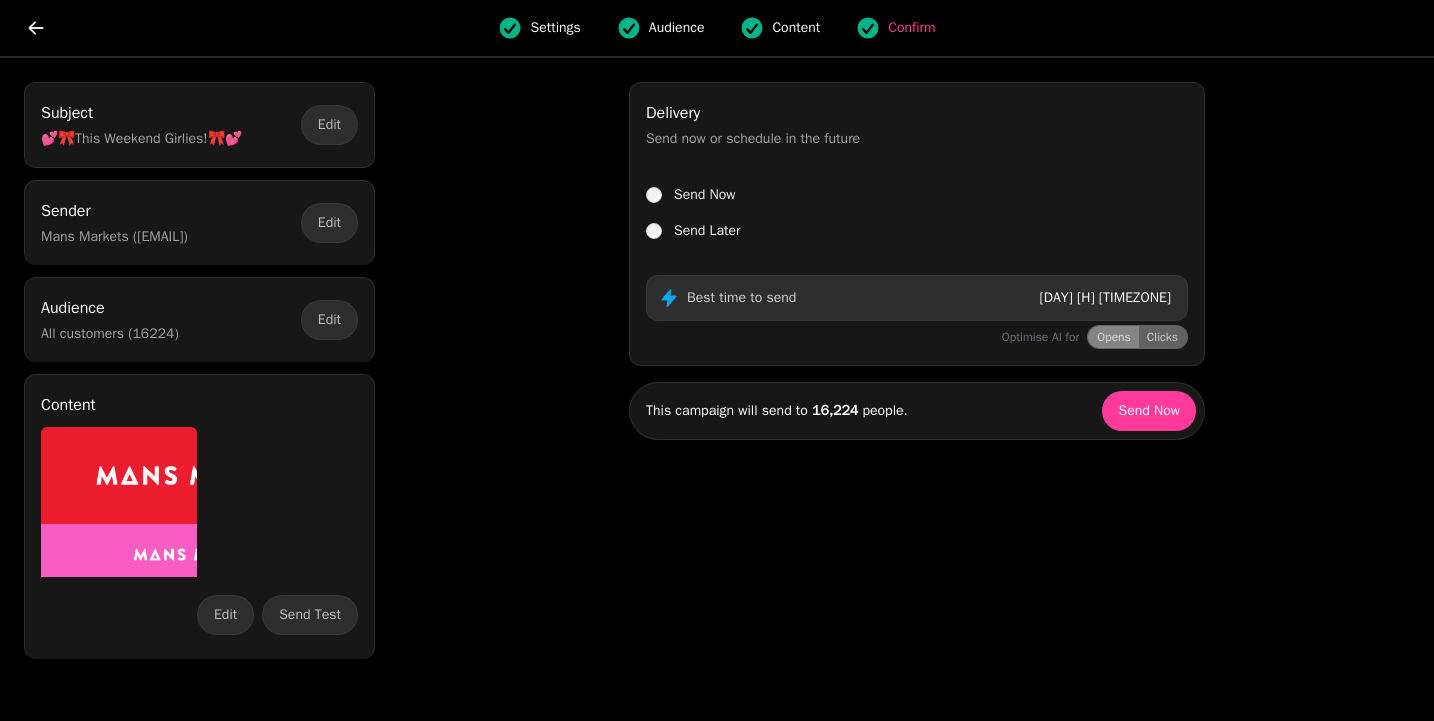 scroll, scrollTop: 0, scrollLeft: 0, axis: both 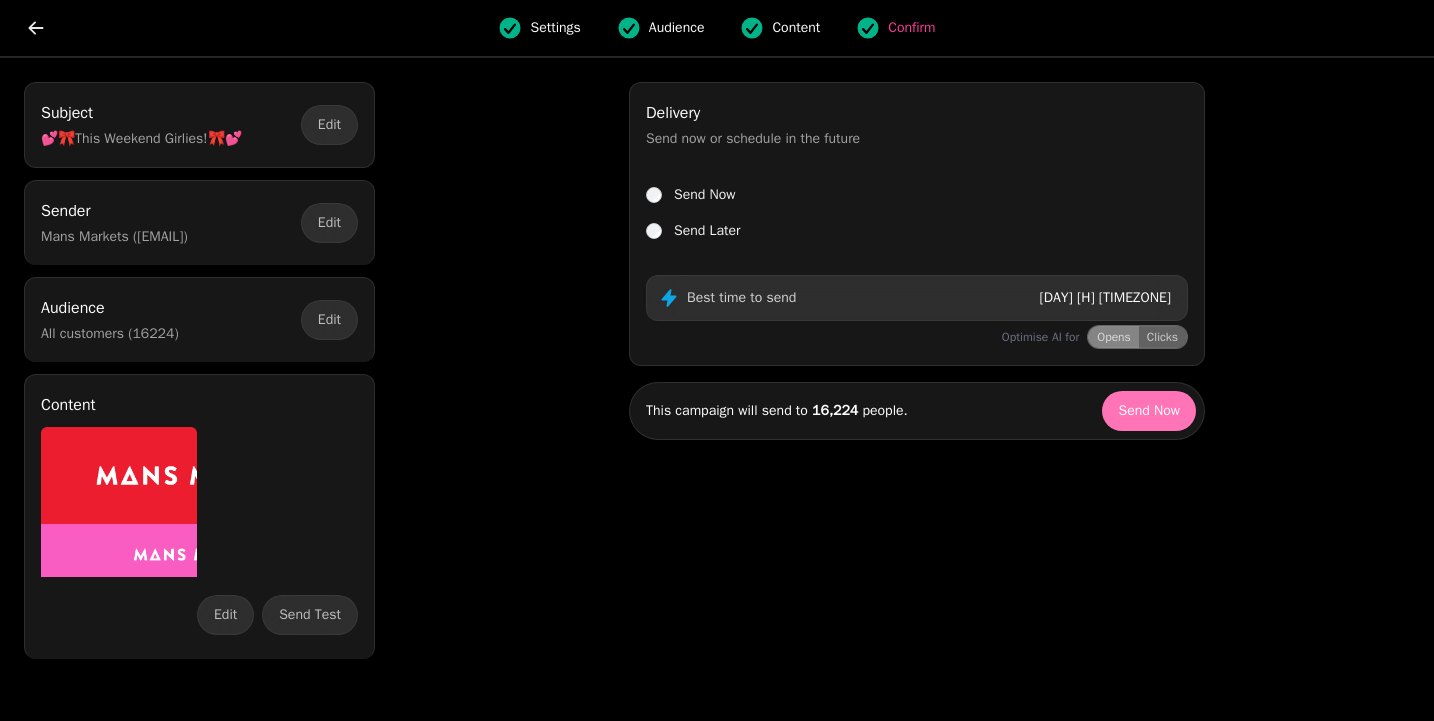 click on "Send Now" at bounding box center (1149, 411) 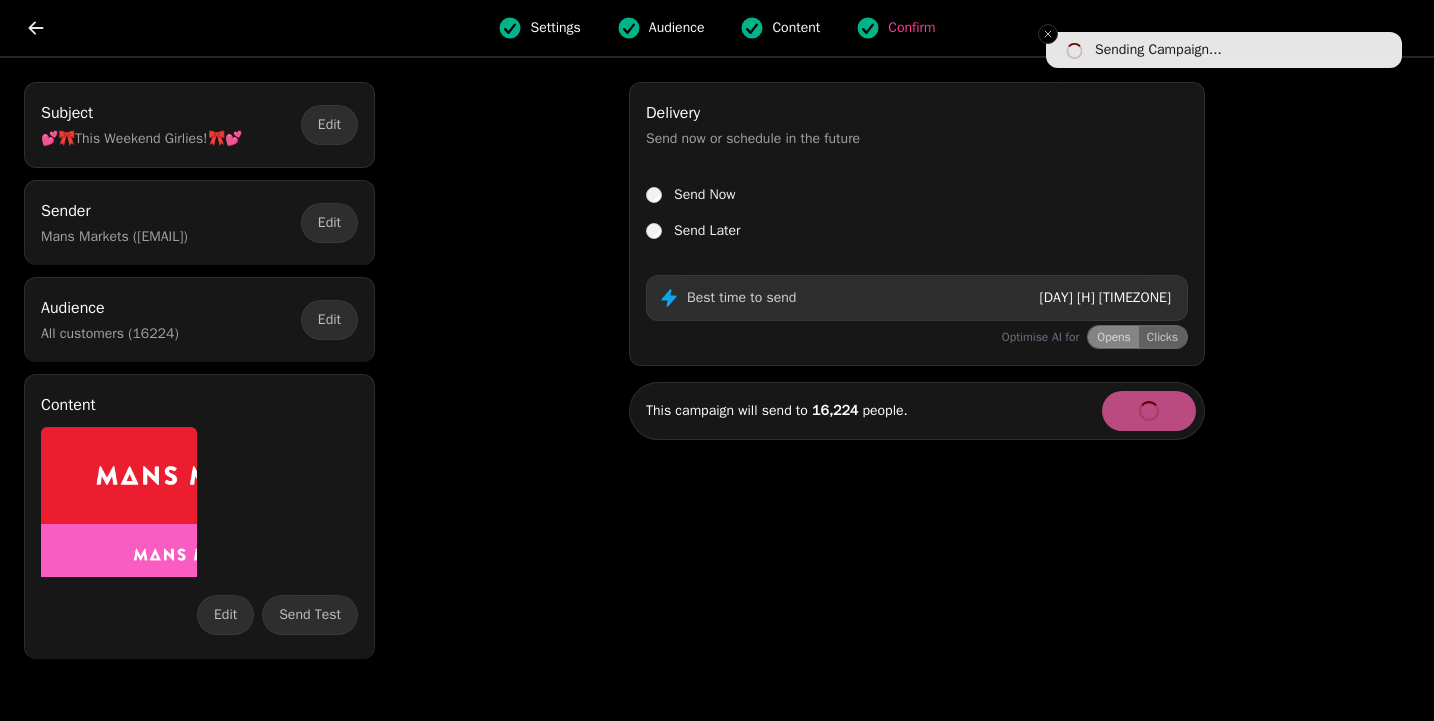 select on "**" 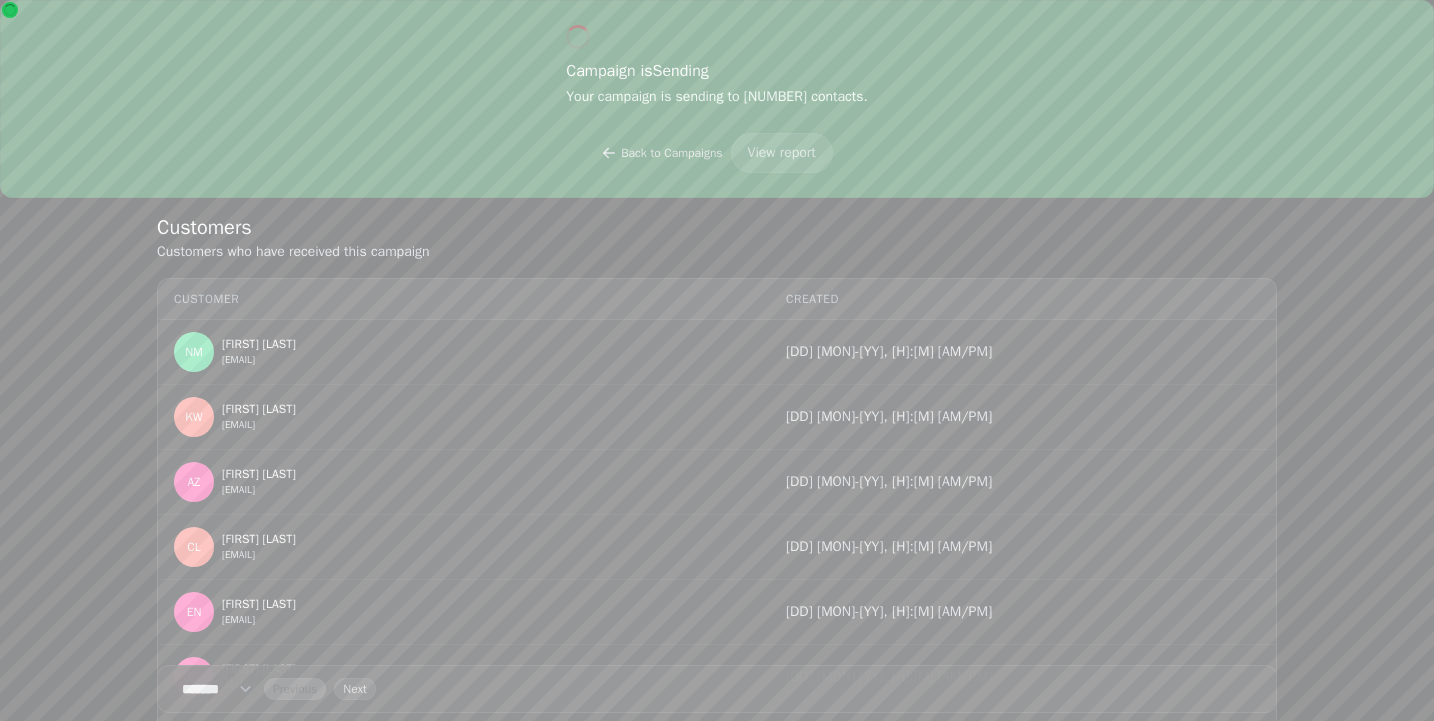 click on "Campaign is  Sending Your campaign is sending to 16224 contacts. Back to Campaigns View report Customers Customers who have received this campaign Customer Created NM Nicole Miller britneymiller1234@[EMAIL] 4th Aug-25, 12:02 pm KW Kim Wray kwray82@[EMAIL] 4th Aug-25, 12:02 pm AZ Alejandra Zacarias aleezacarias@[EMAIL] 4th Aug-25, 12:02 pm CL Courtney Luke courtneylukie@[EMAIL] 4th Aug-25, 12:02 pm EN Elise Nelson elise1nelson@[EMAIL] 4th Aug-25, 12:02 pm EL Eve Longson 9mss7tttbt@[EMAIL] 4th Aug-25, 12:02 pm SF Saskia Fenwick saskiafenwick@[EMAIL] 4th Aug-25, 12:02 pm GW Gemma Wood gemmawoodb@[EMAIL] 4th Aug-25, 12:01 pm JG James Greene greenejp@[EMAIL] 4th Aug-25, 12:02 pm KE Kim Edwards kimedwards.x@[EMAIL] 4th Aug-25, 12:02 pm NJ Nichola Jordan nichola.jordan@[EMAIL] 4th Aug-25, 12:02 pm CT Chloe Thomas chloethomas2006@[EMAIL] 4th Aug-25, 12:02 pm E Emma Smith Smith  emnharry@[EMAIL] 4th Aug-25, 12:01 pm MK Michael Keen m_p_keen@[EMAIL] C L" at bounding box center (717, 360) 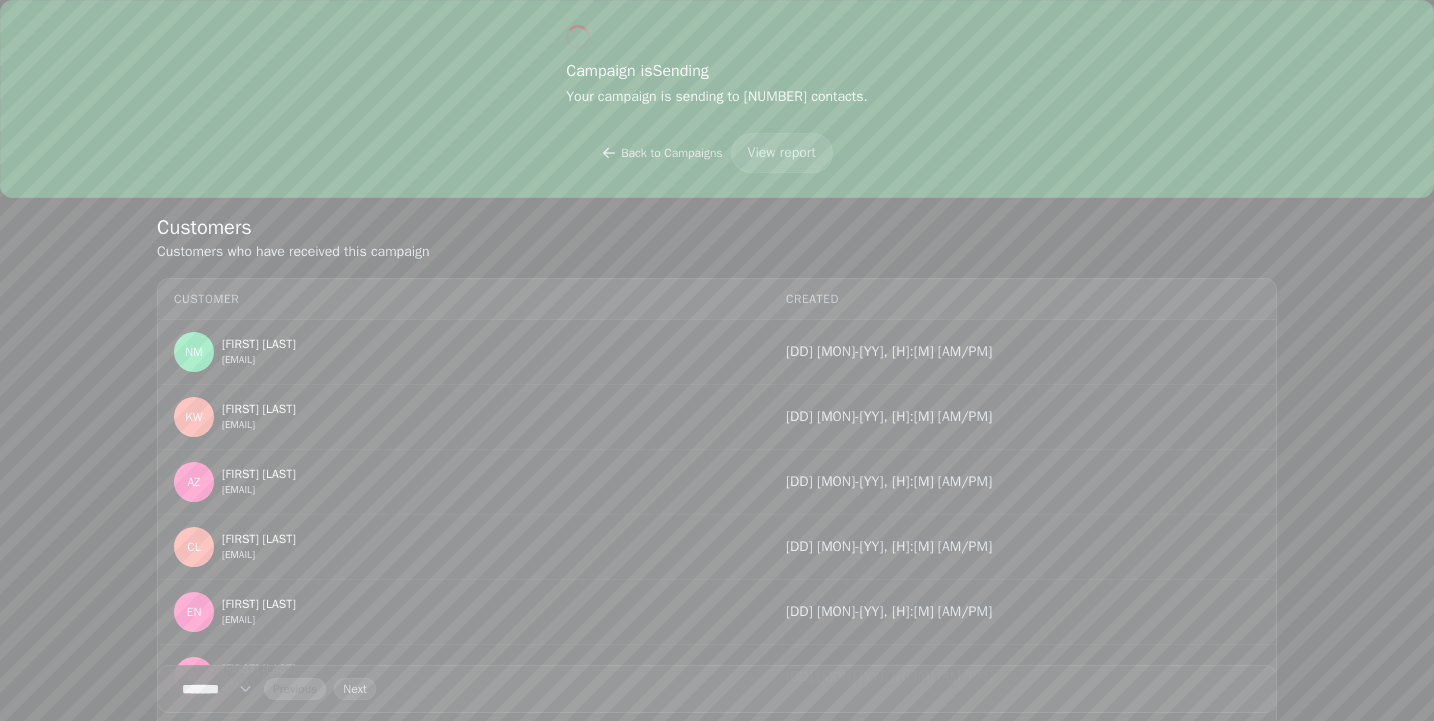 click on "Campaign is  Sending Your campaign is sending to 16224 contacts. Back to Campaigns View report Customers Customers who have received this campaign Customer Created NM Nicole Miller britneymiller1234@[EMAIL] 4th Aug-25, 12:02 pm KW Kim Wray kwray82@[EMAIL] 4th Aug-25, 12:02 pm AZ Alejandra Zacarias aleezacarias@[EMAIL] 4th Aug-25, 12:02 pm CL Courtney Luke courtneylukie@[EMAIL] 4th Aug-25, 12:02 pm EN Elise Nelson elise1nelson@[EMAIL] 4th Aug-25, 12:02 pm EL Eve Longson 9mss7tttbt@[EMAIL] 4th Aug-25, 12:02 pm SF Saskia Fenwick saskiafenwick@[EMAIL] 4th Aug-25, 12:02 pm GW Gemma Wood gemmawoodb@[EMAIL] 4th Aug-25, 12:01 pm JG James Greene greenejp@[EMAIL] 4th Aug-25, 12:02 pm KE Kim Edwards kimedwards.x@[EMAIL] 4th Aug-25, 12:02 pm NJ Nichola Jordan nichola.jordan@[EMAIL] 4th Aug-25, 12:02 pm CT Chloe Thomas chloethomas2006@[EMAIL] 4th Aug-25, 12:02 pm E Emma Smith Smith  emnharry@[EMAIL] 4th Aug-25, 12:01 pm MK Michael Keen m_p_keen@[EMAIL] C L" at bounding box center (717, 99) 